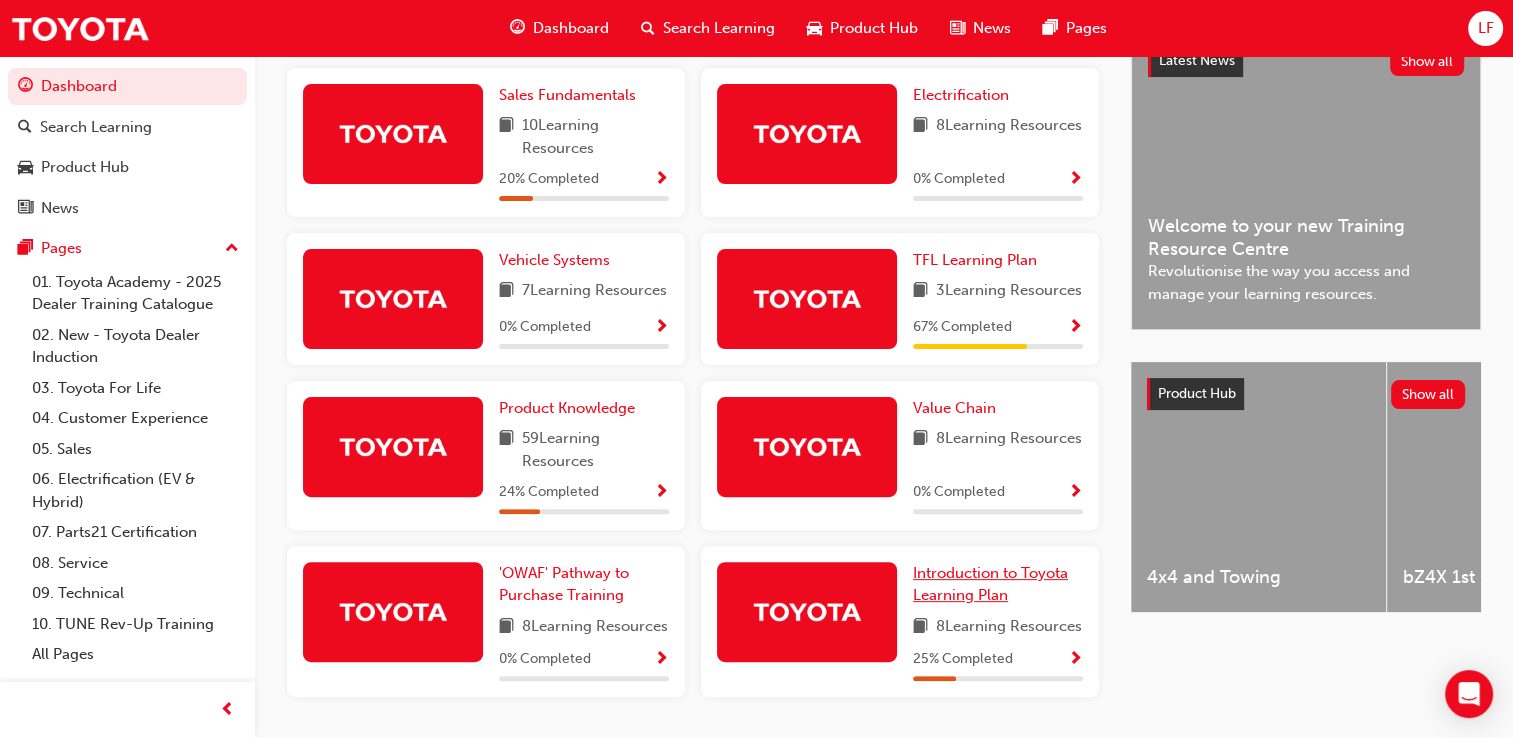 scroll, scrollTop: 383, scrollLeft: 0, axis: vertical 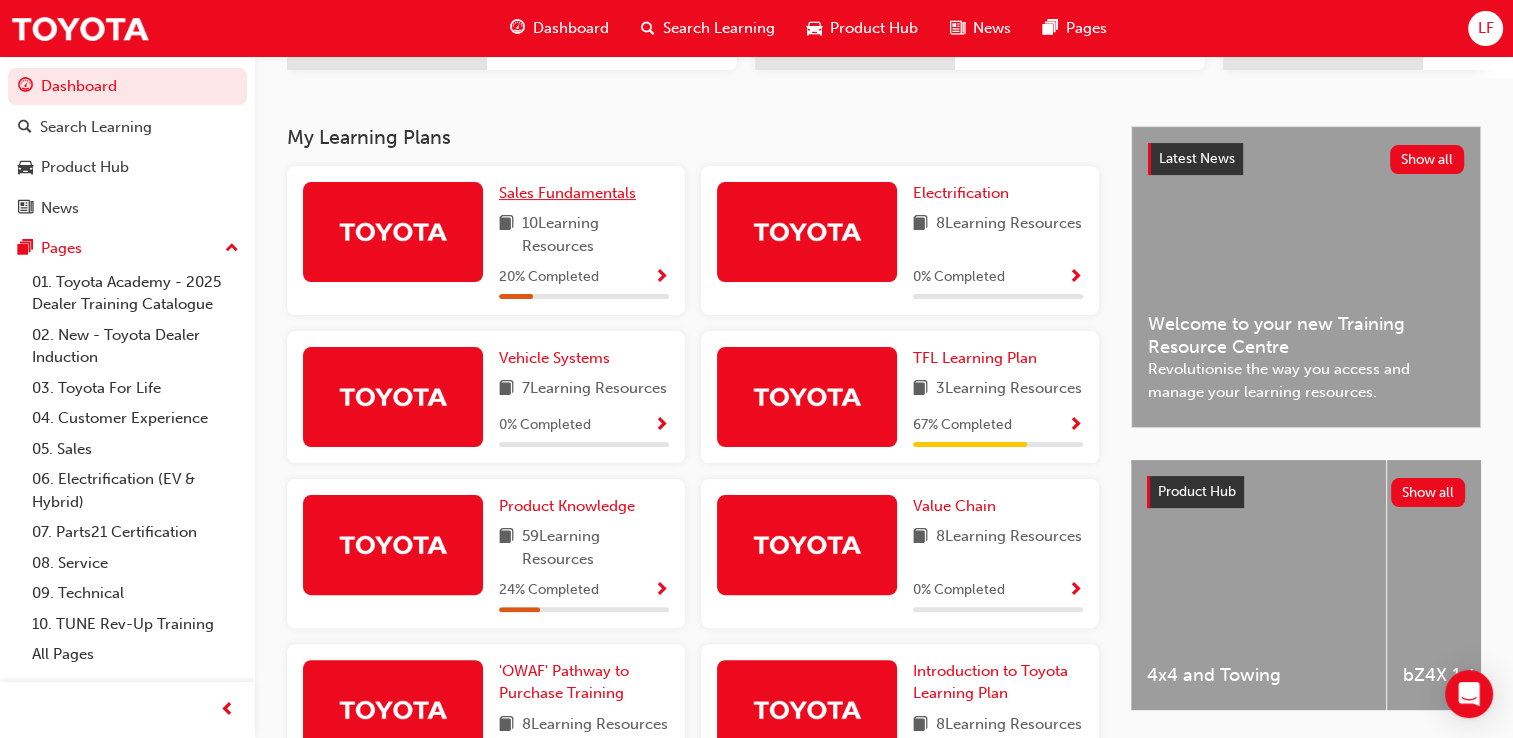 click on "Sales Fundamentals" at bounding box center (567, 193) 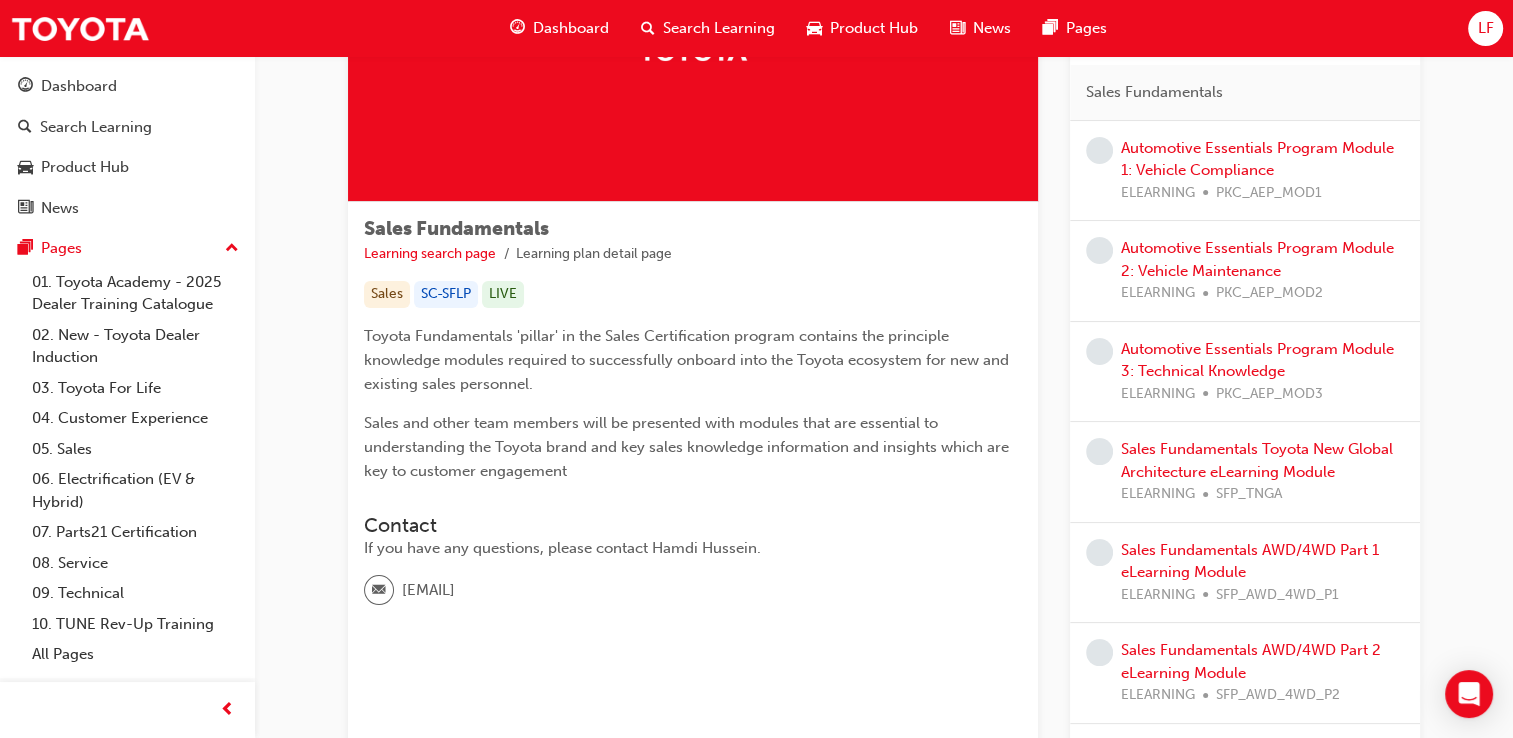 scroll, scrollTop: 200, scrollLeft: 0, axis: vertical 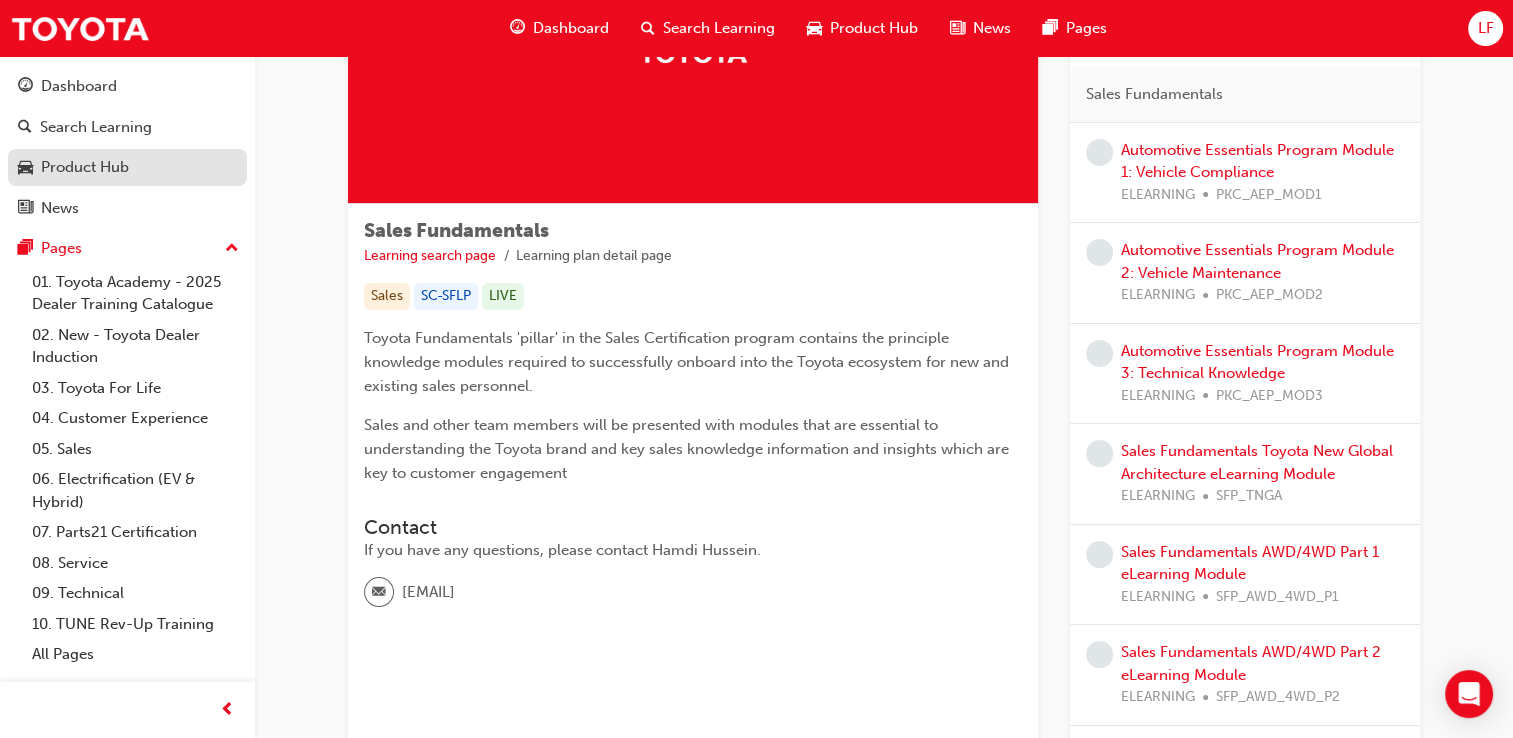 click on "Product Hub" at bounding box center (85, 167) 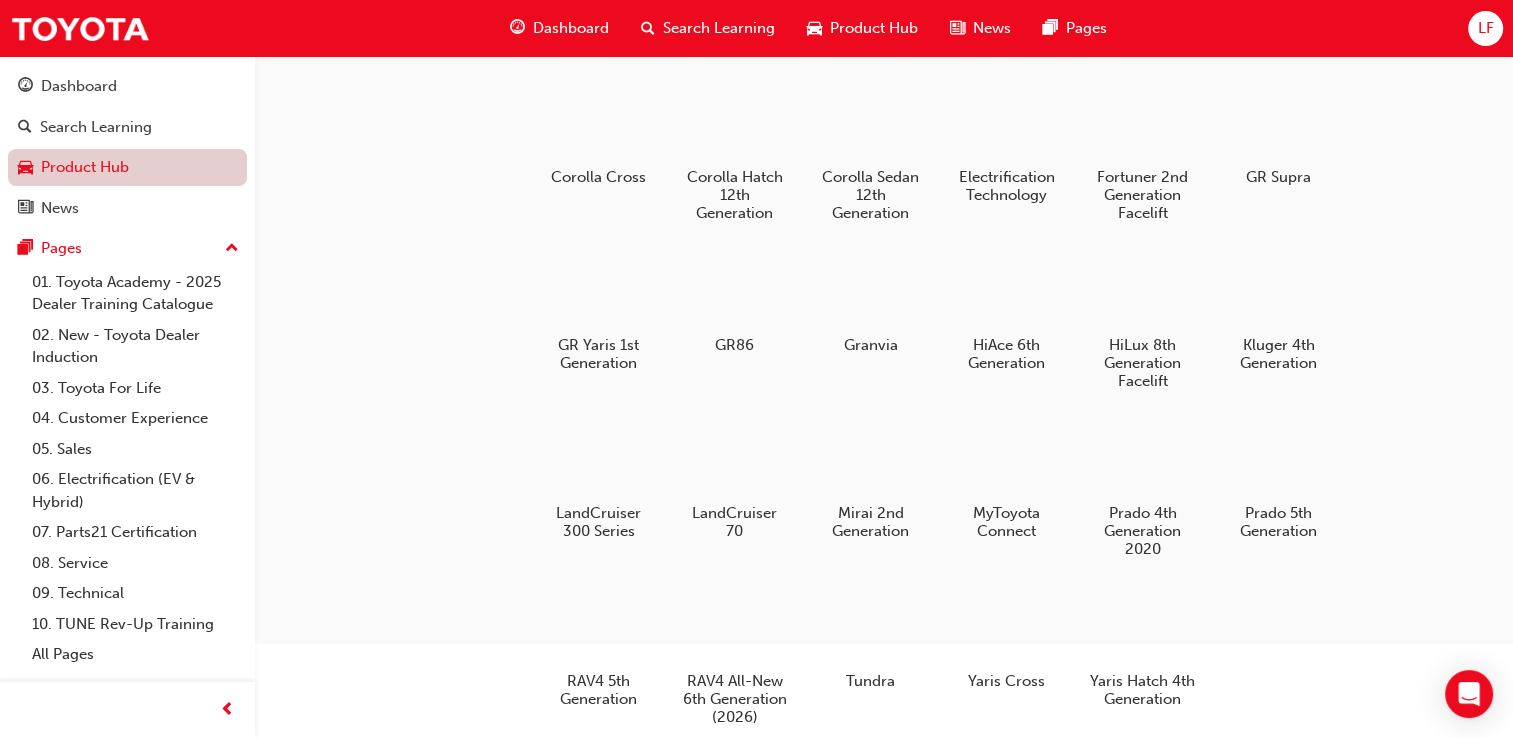 scroll, scrollTop: 0, scrollLeft: 0, axis: both 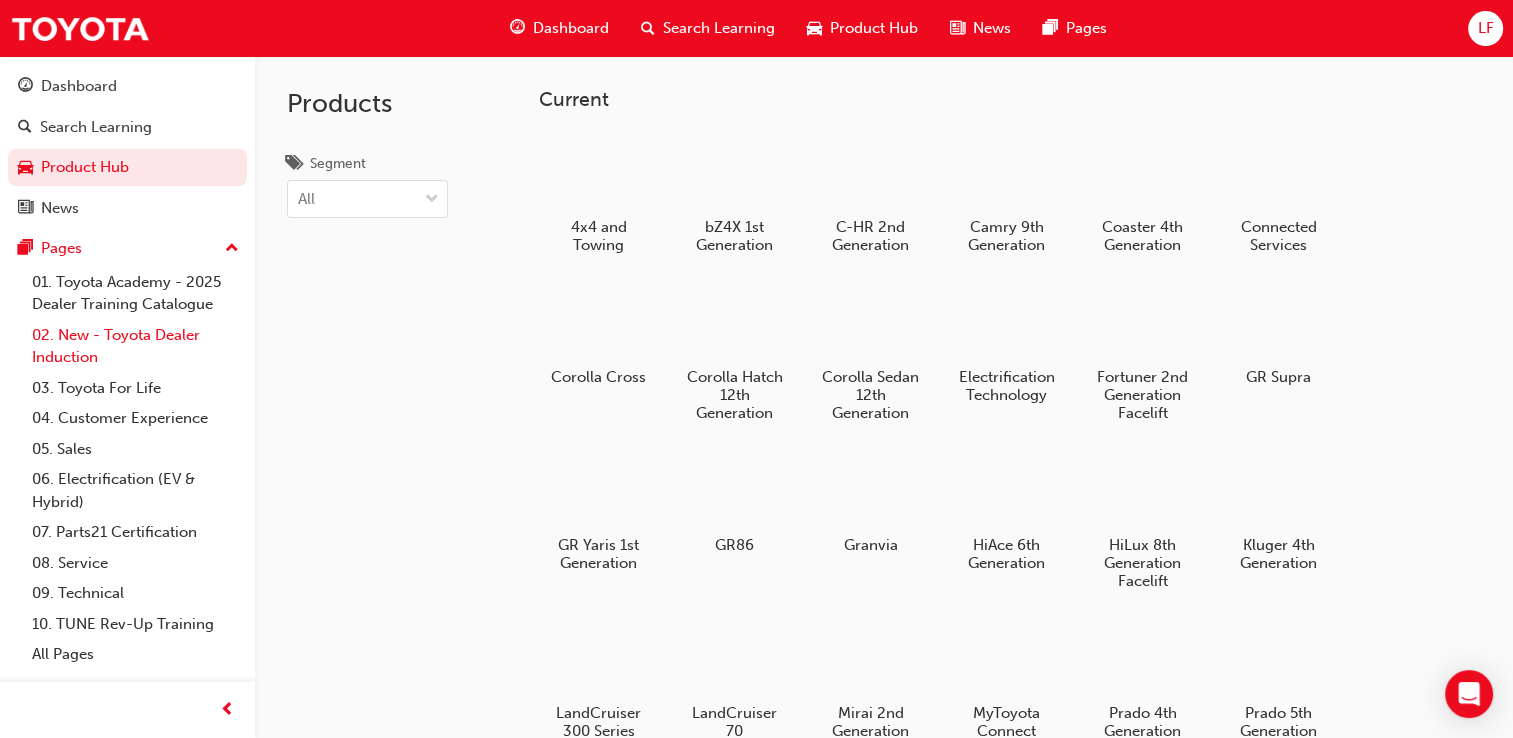 click on "02. New - Toyota Dealer Induction" at bounding box center [135, 346] 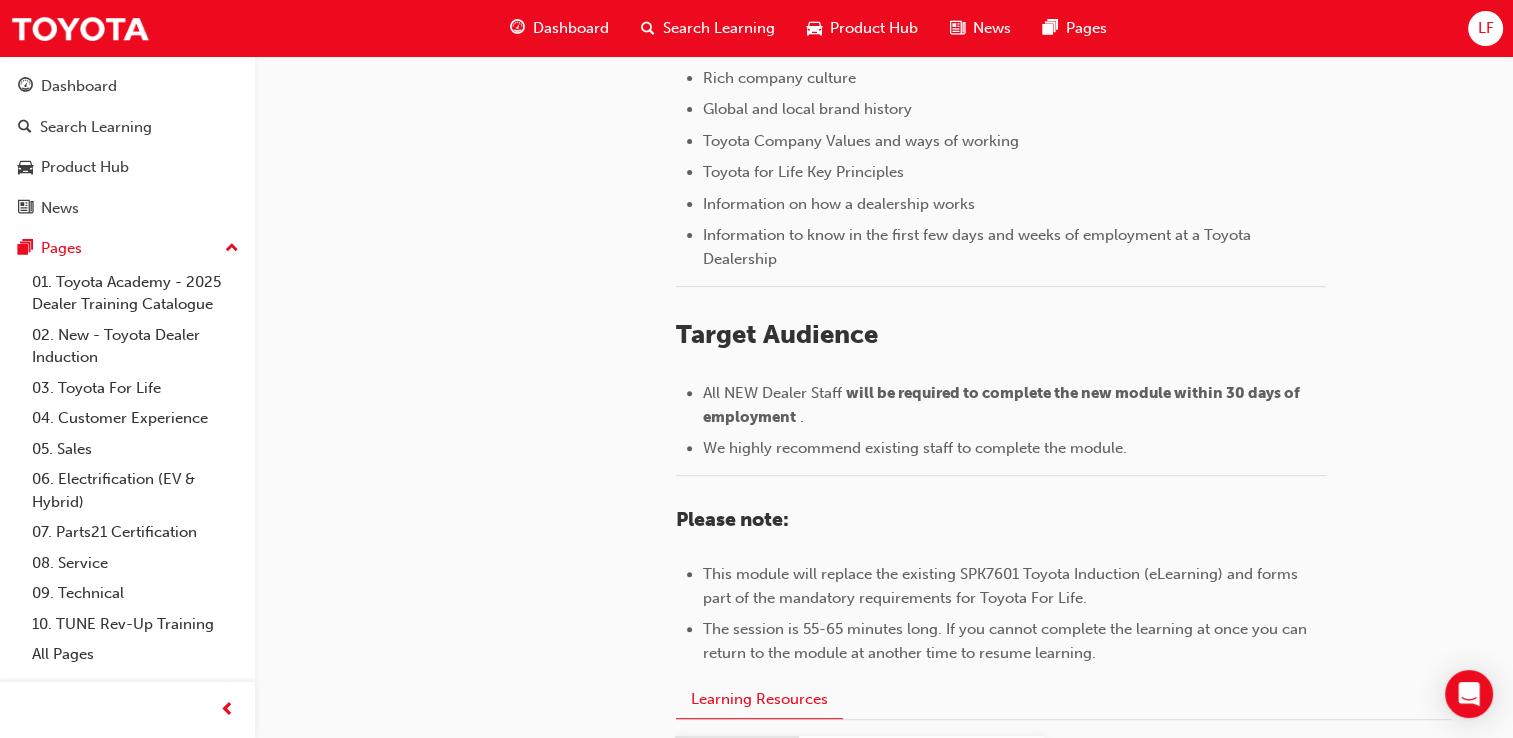 scroll, scrollTop: 1052, scrollLeft: 0, axis: vertical 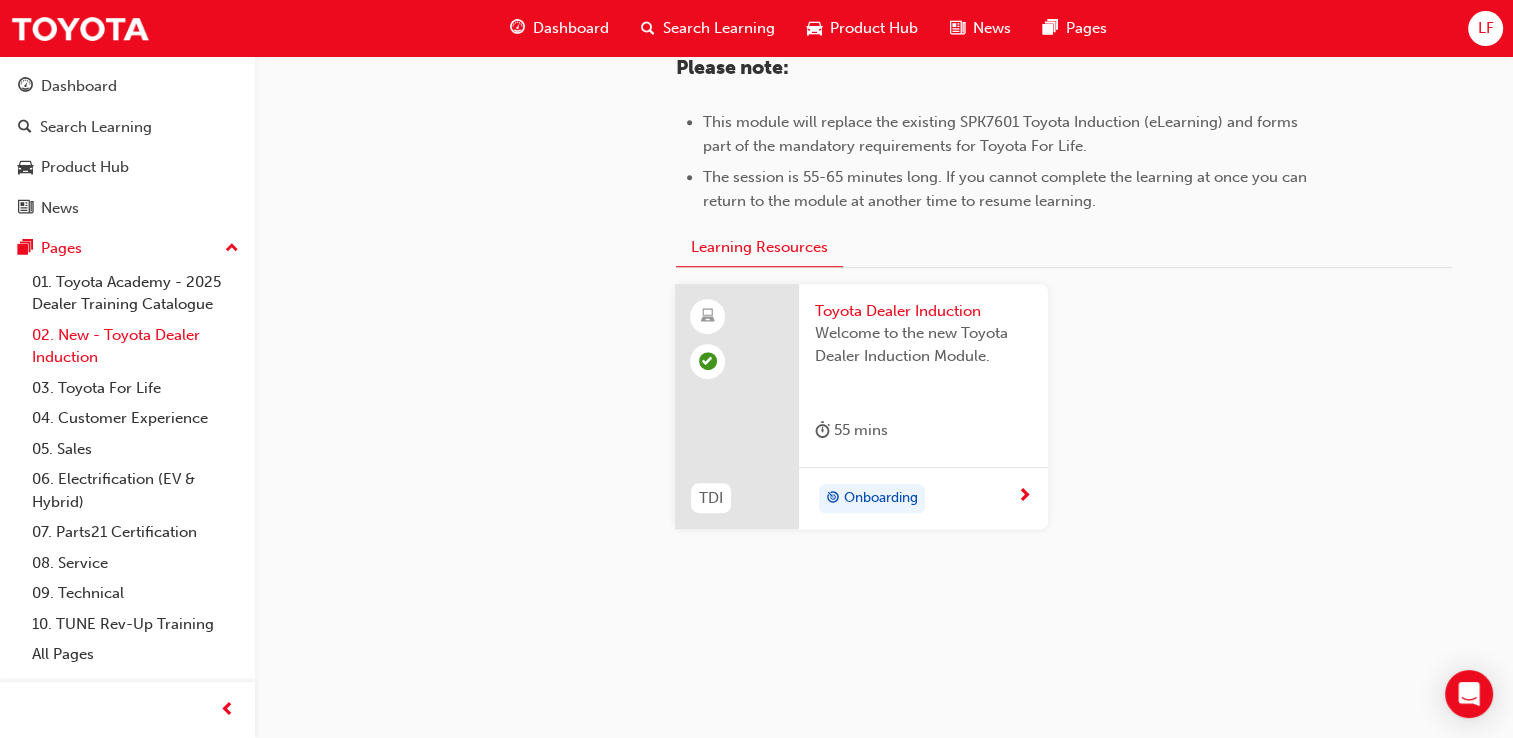 click on "02. New - Toyota Dealer Induction" at bounding box center (135, 346) 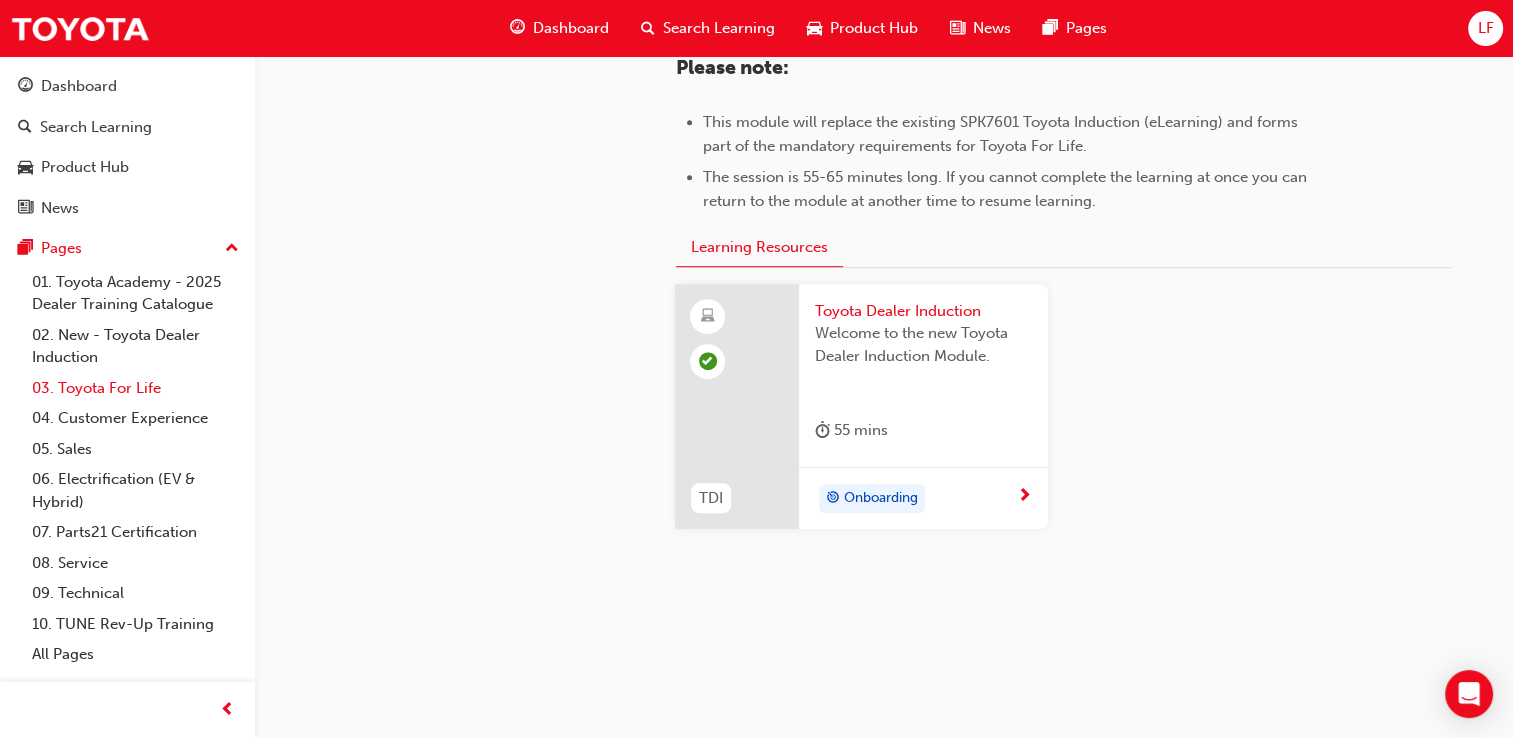 click on "03. Toyota For Life" at bounding box center (135, 388) 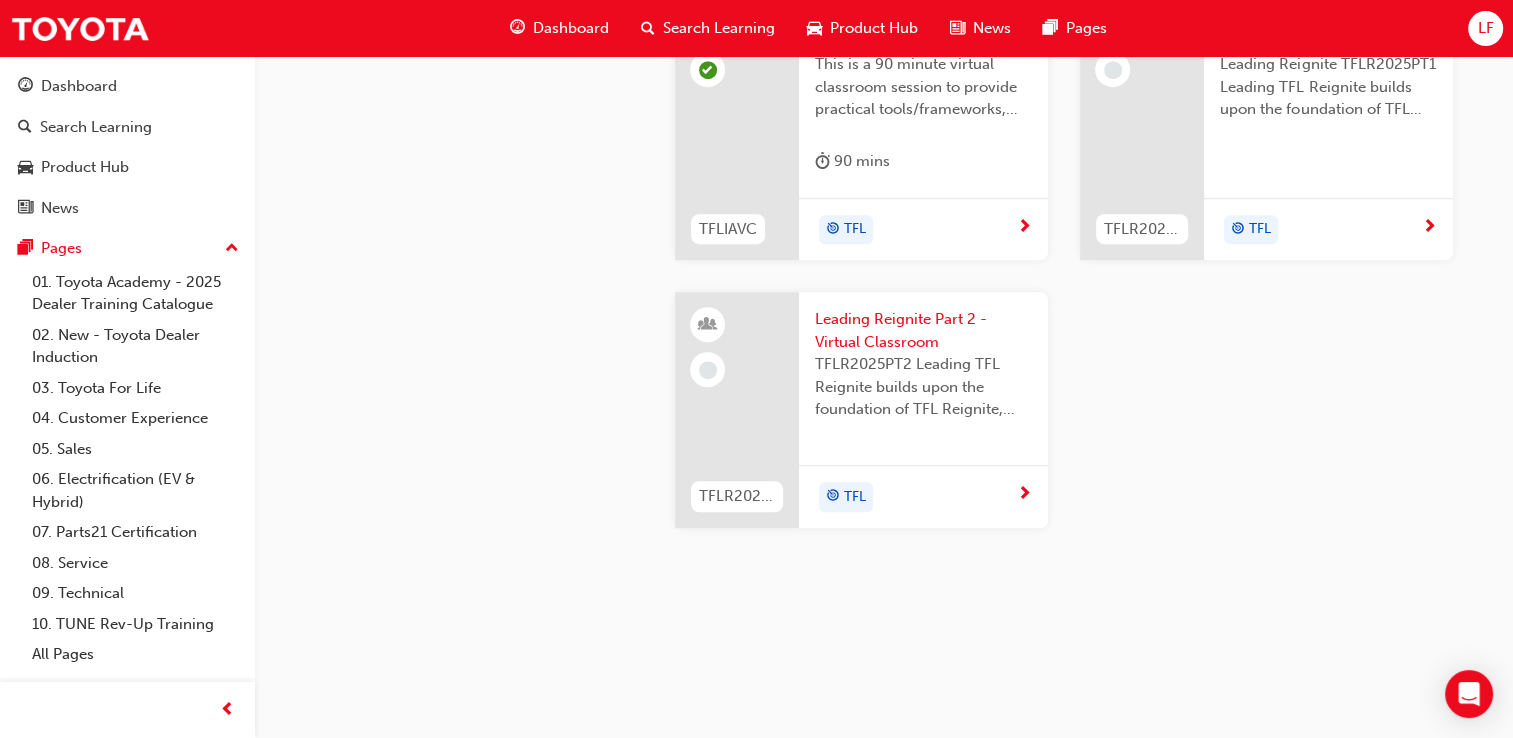 scroll, scrollTop: 2098, scrollLeft: 0, axis: vertical 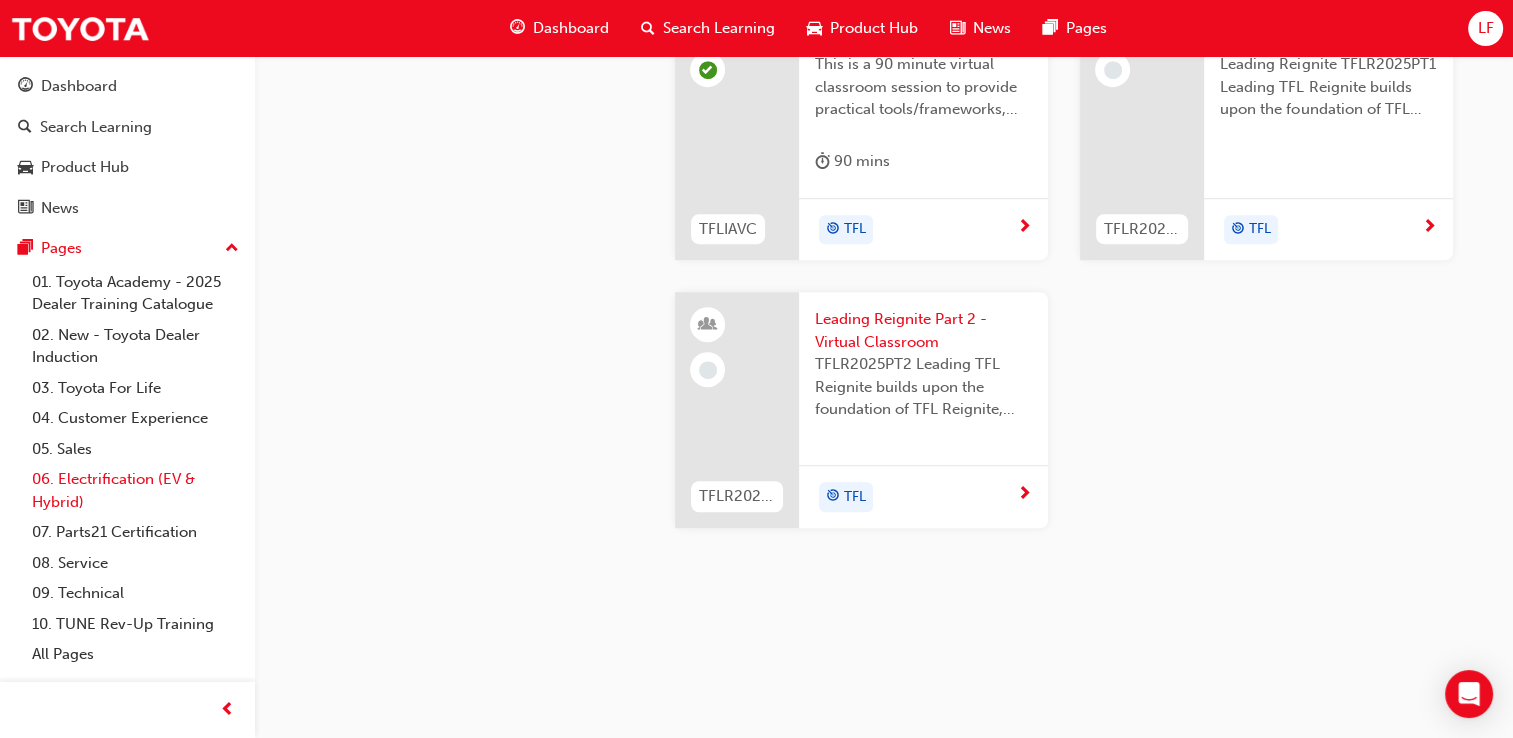 click on "06. Electrification (EV & Hybrid)" at bounding box center (135, 490) 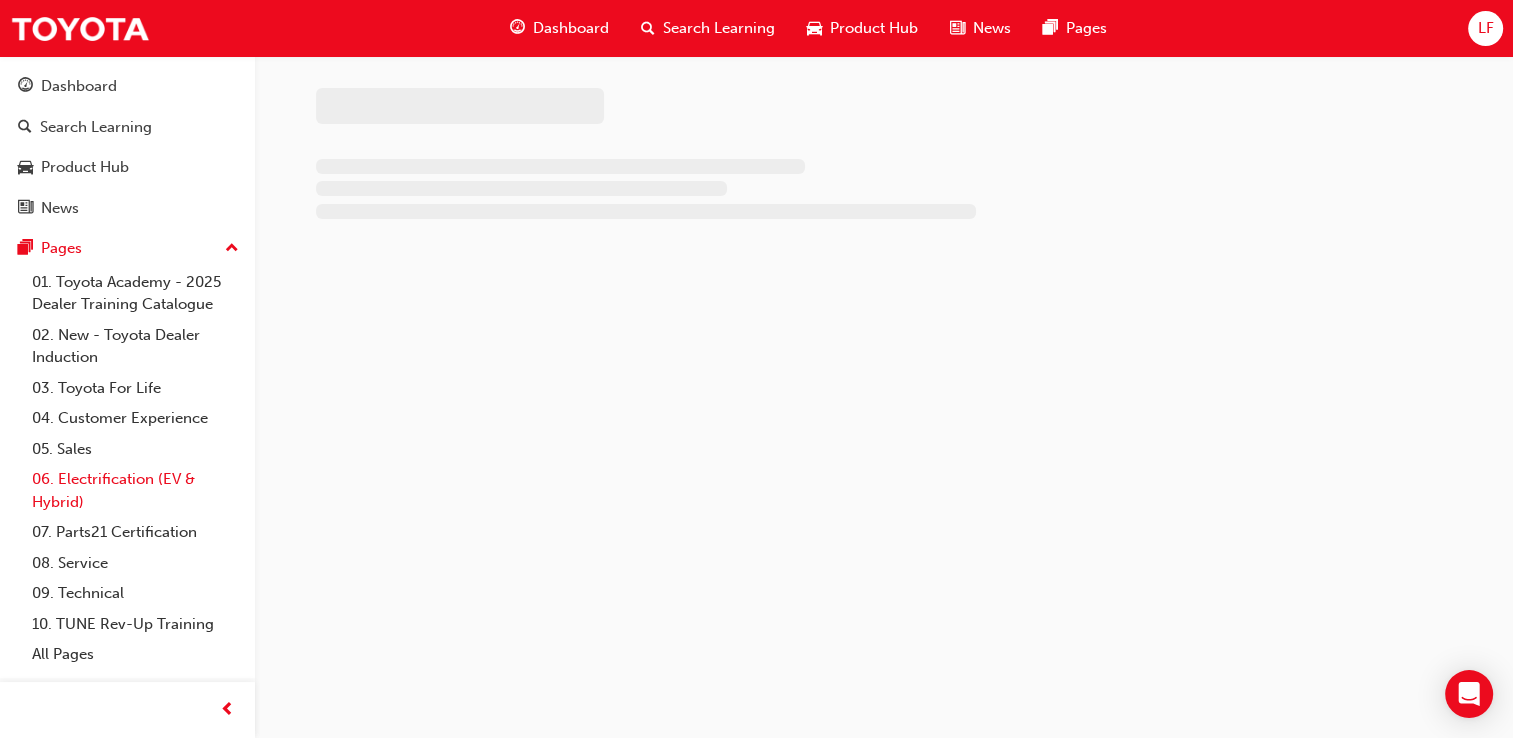 scroll, scrollTop: 0, scrollLeft: 0, axis: both 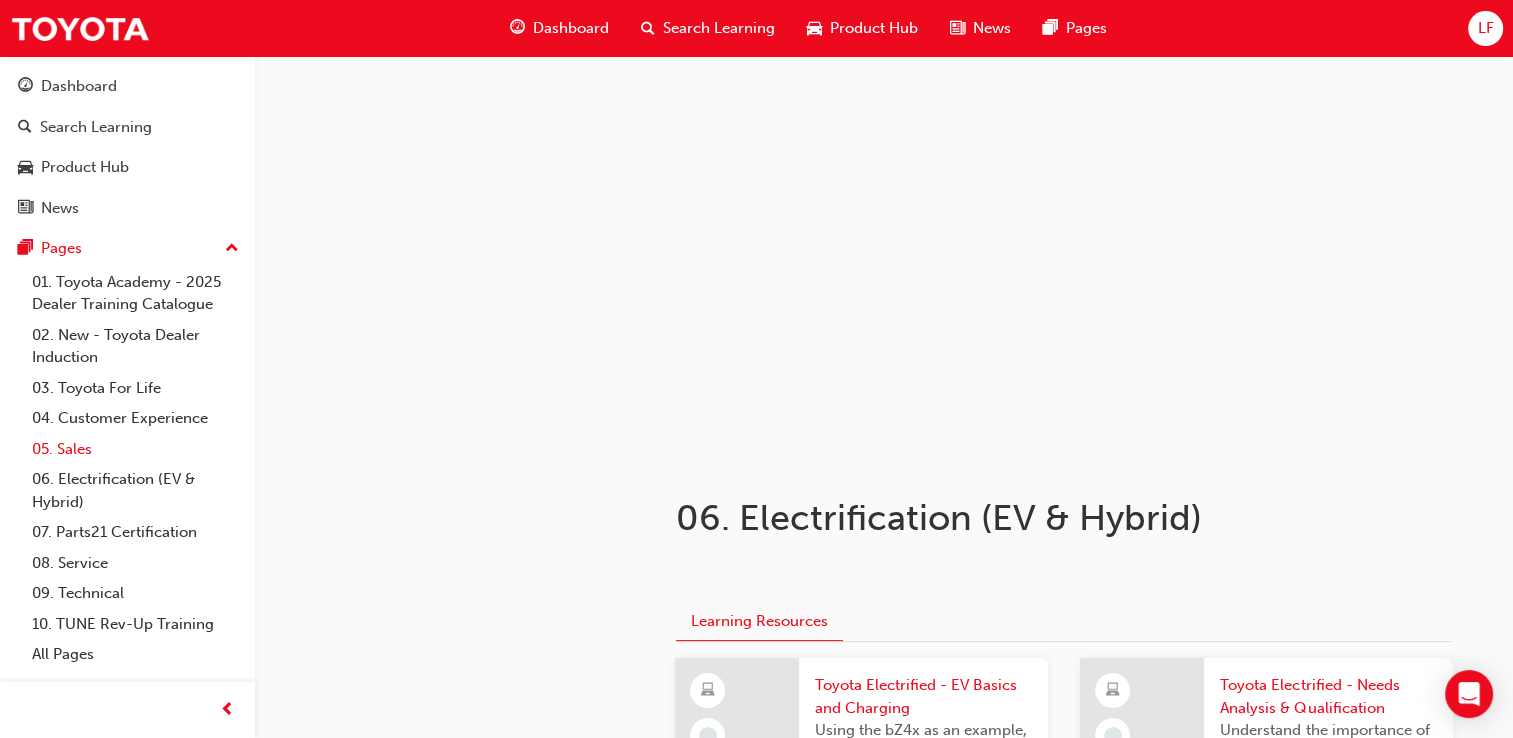 click on "05. Sales" at bounding box center (135, 449) 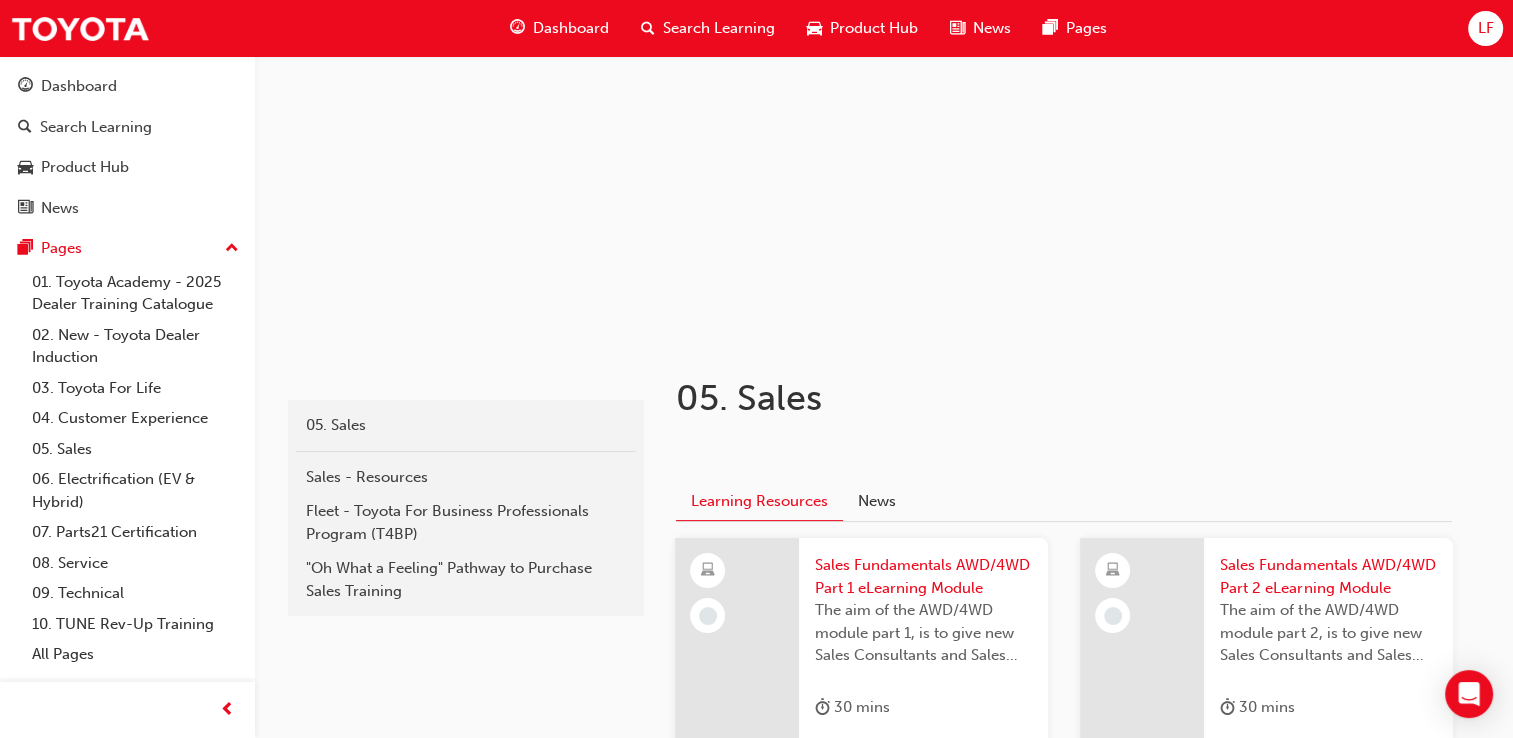 scroll, scrollTop: 300, scrollLeft: 0, axis: vertical 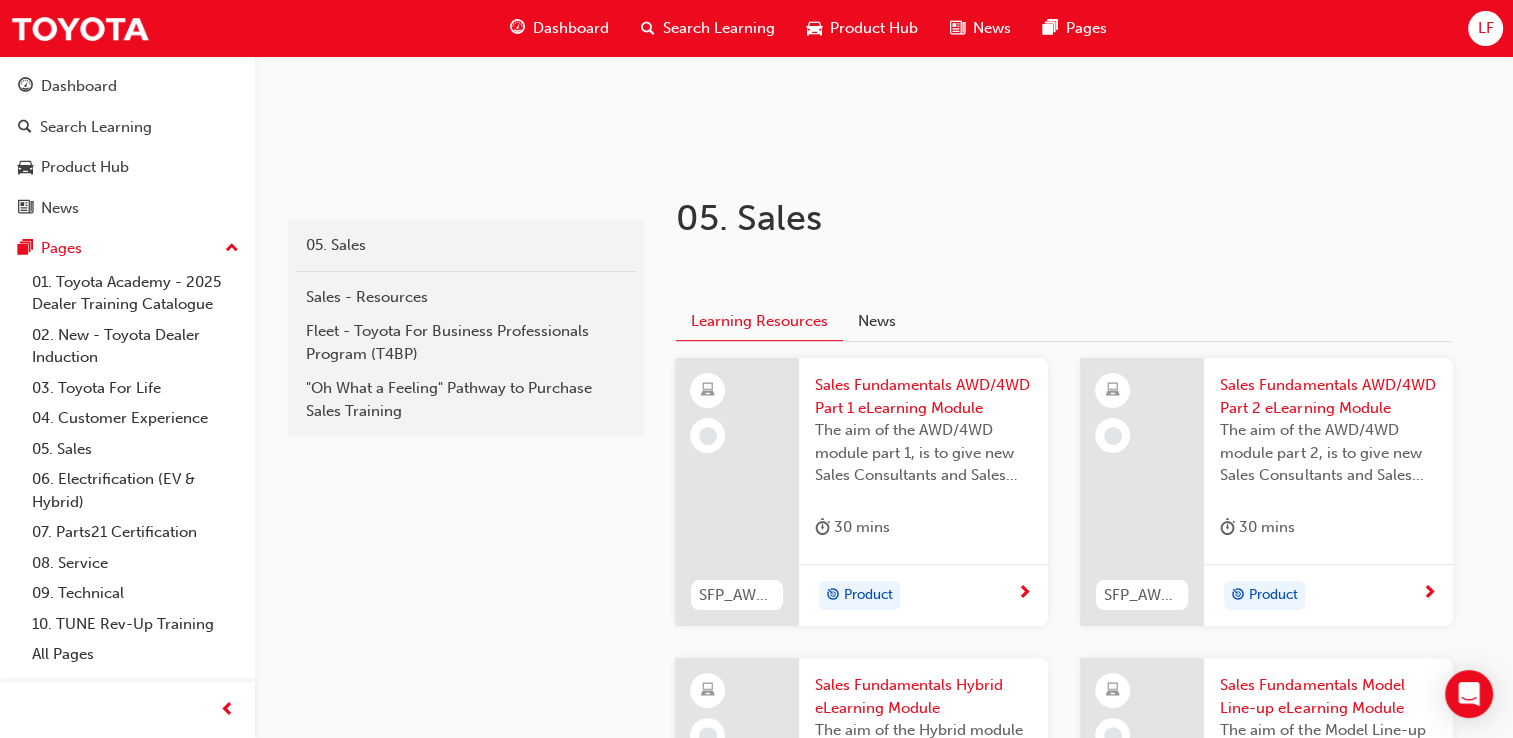 click on "Product" at bounding box center (916, 596) 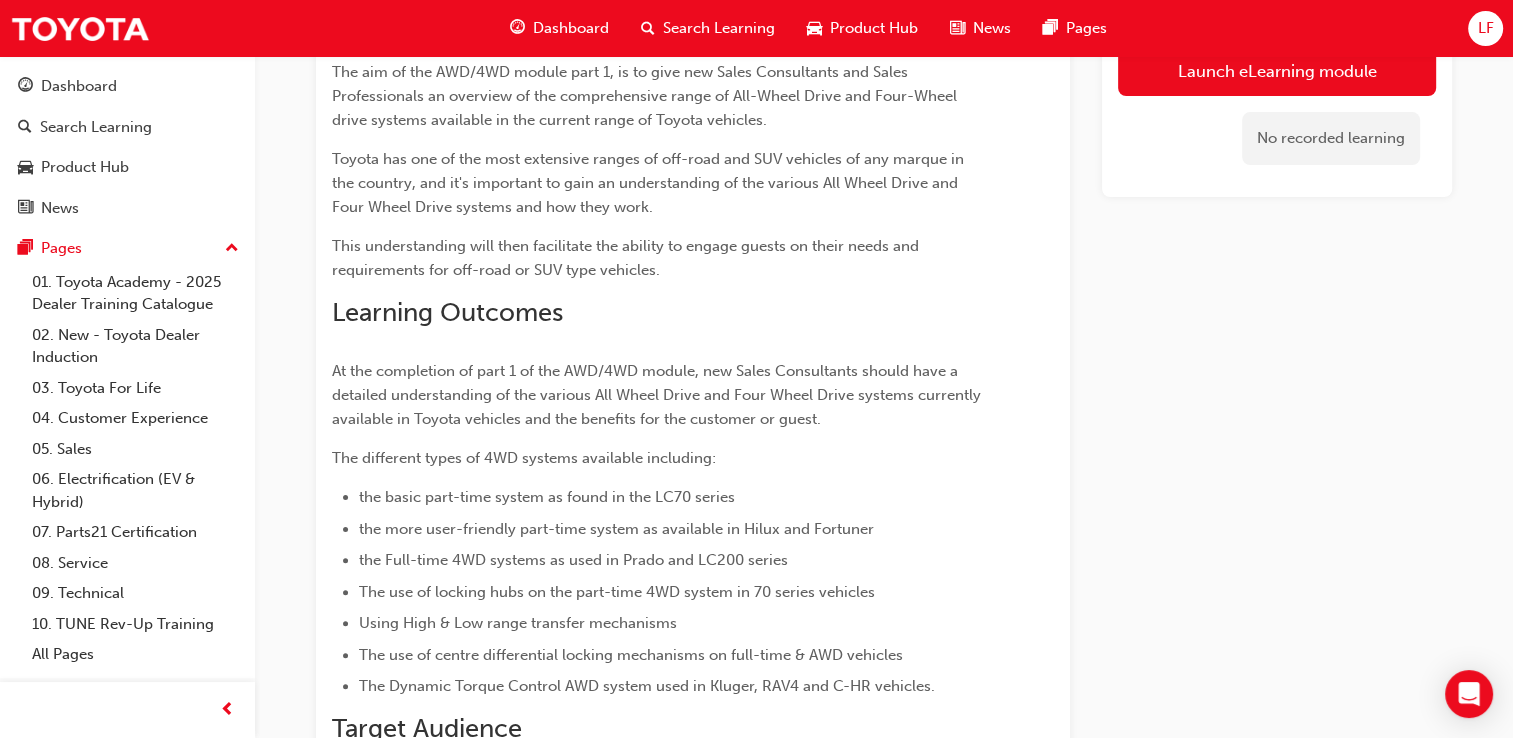 scroll, scrollTop: 100, scrollLeft: 0, axis: vertical 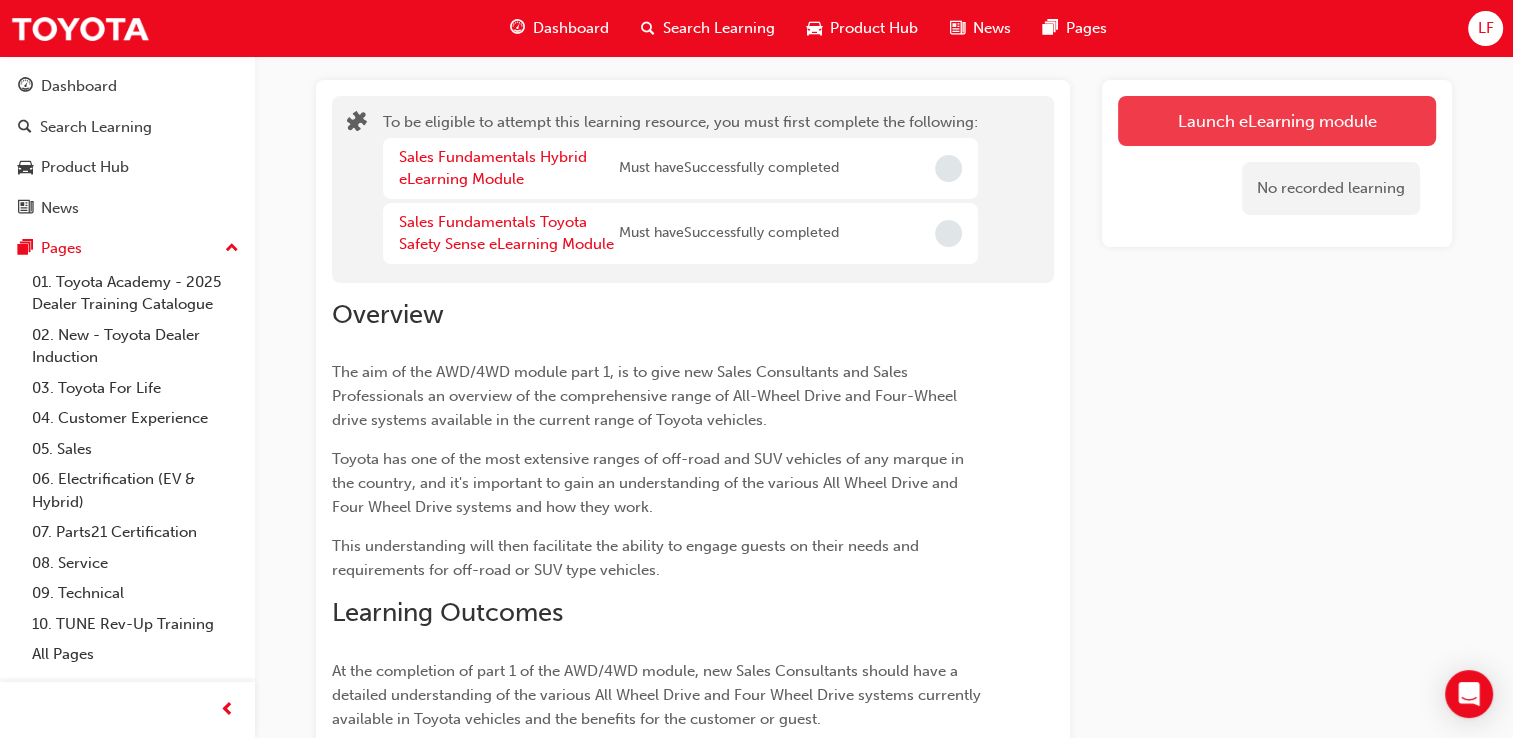 click on "Launch eLearning module" at bounding box center (1277, 121) 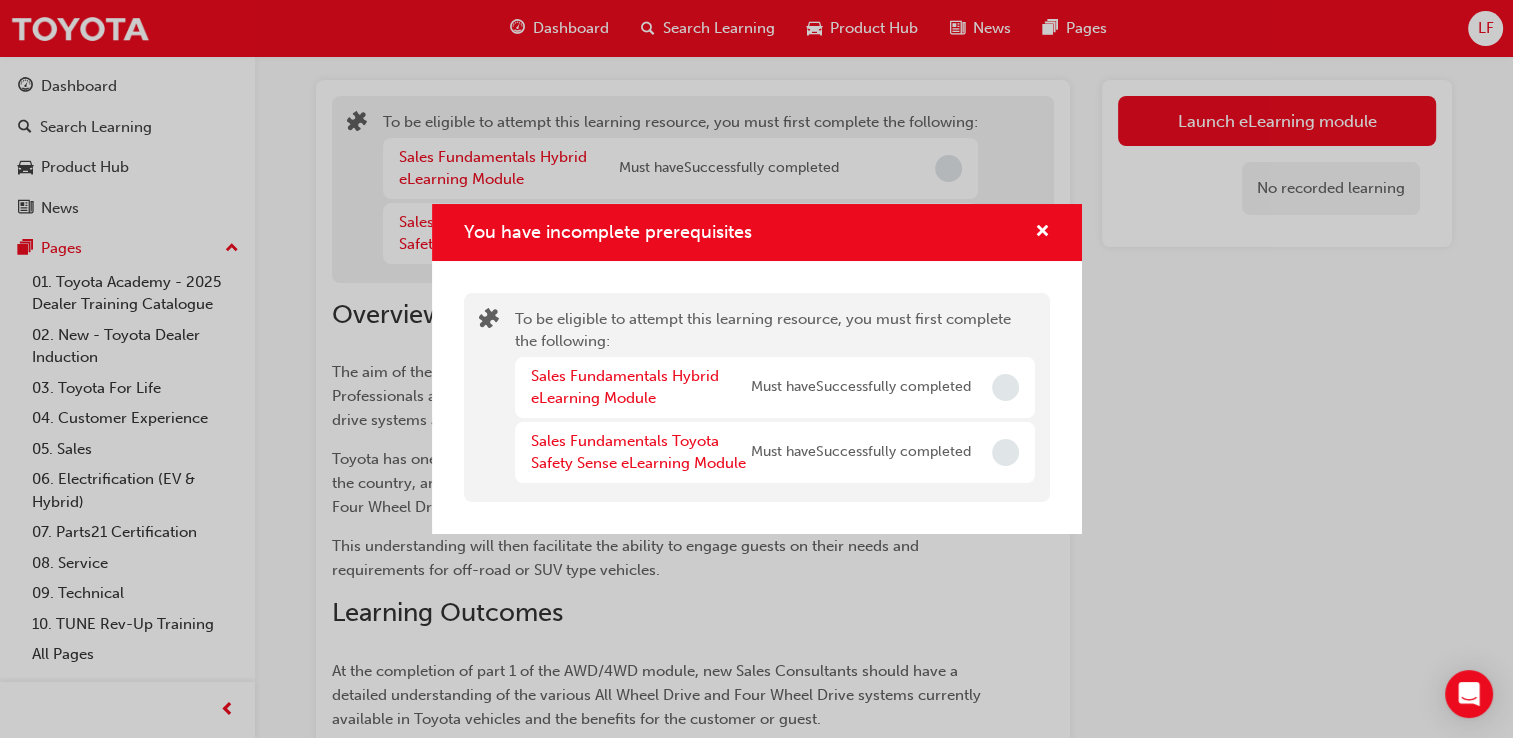 click on "Must have  Successfully completed" at bounding box center [861, 387] 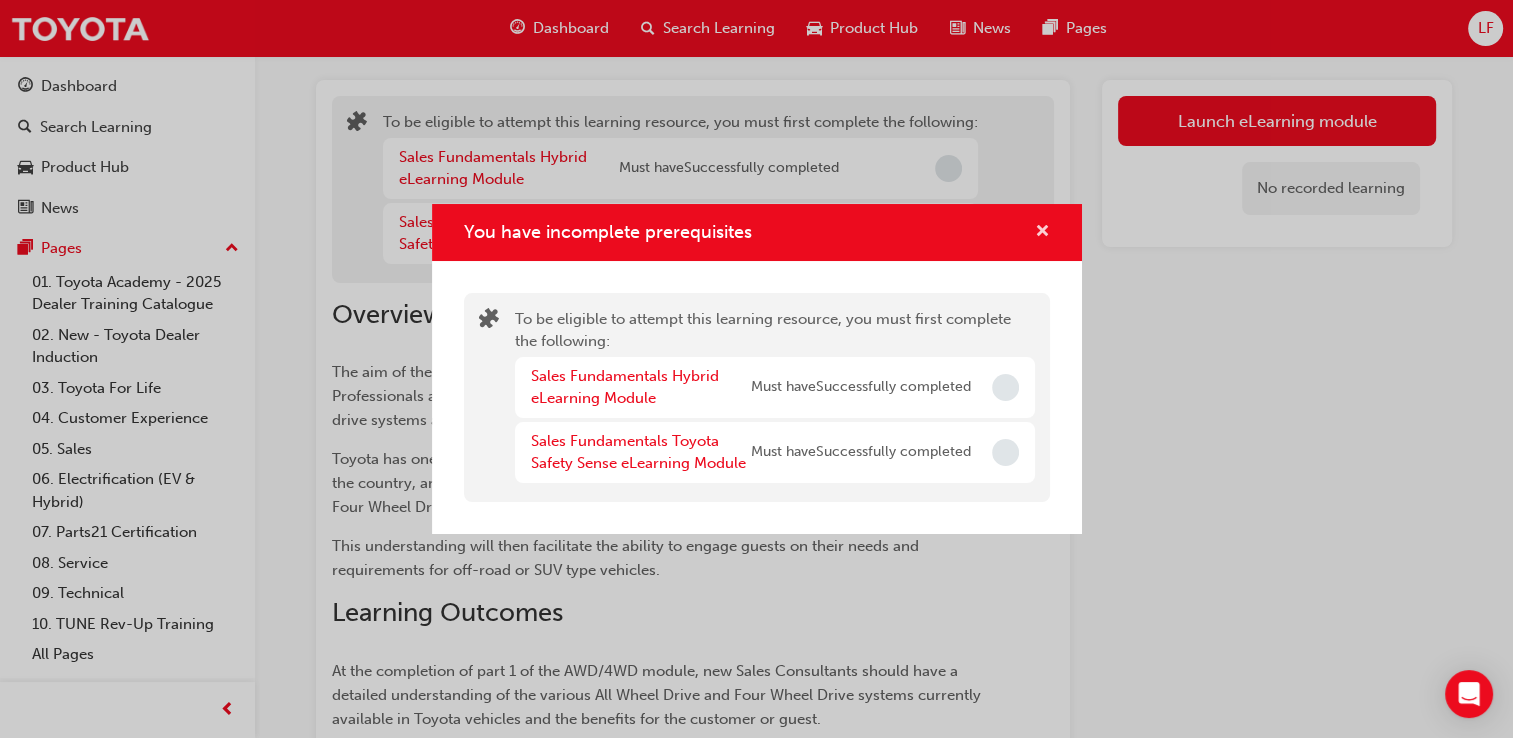 click at bounding box center (1042, 233) 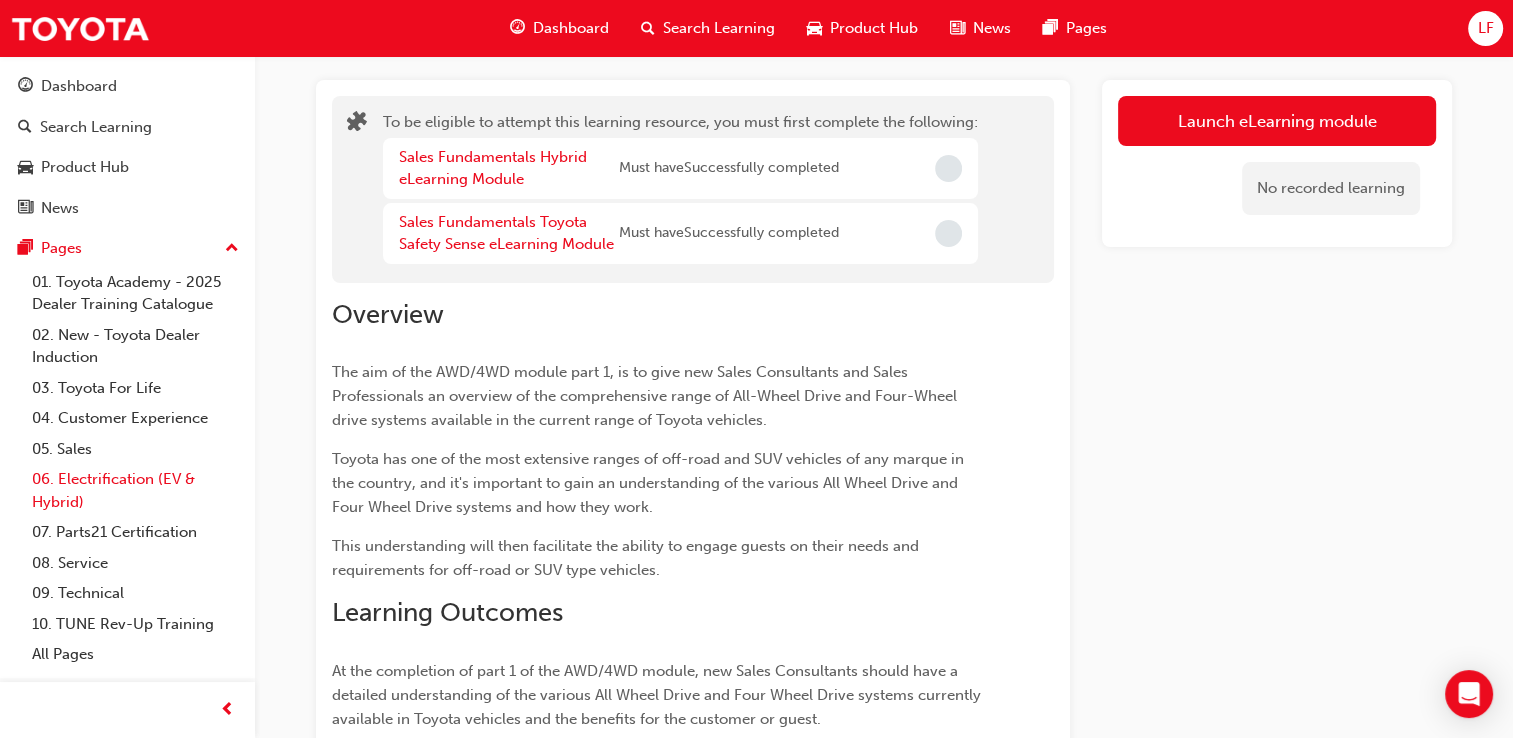 click on "06. Electrification (EV & Hybrid)" at bounding box center [135, 490] 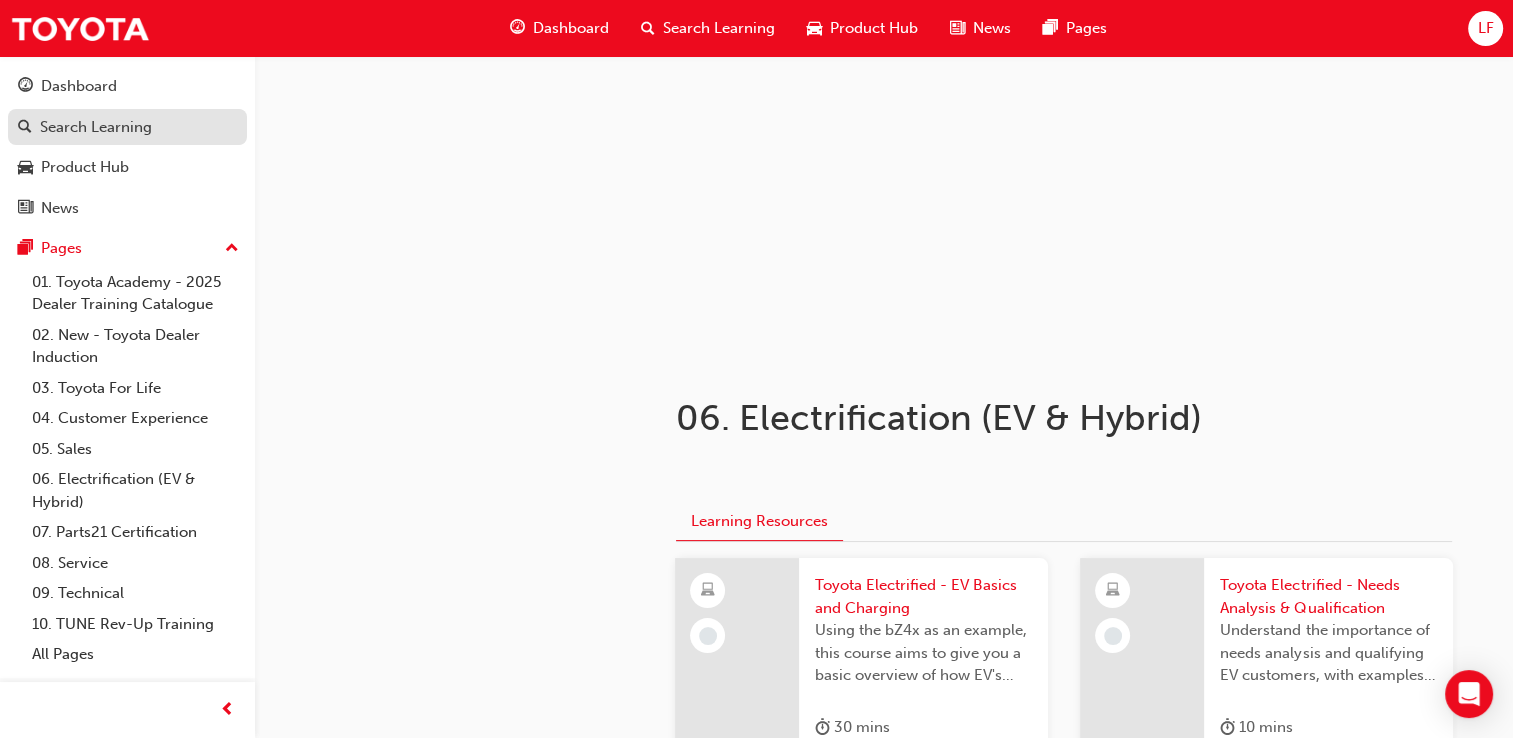click on "Search Learning" at bounding box center (96, 127) 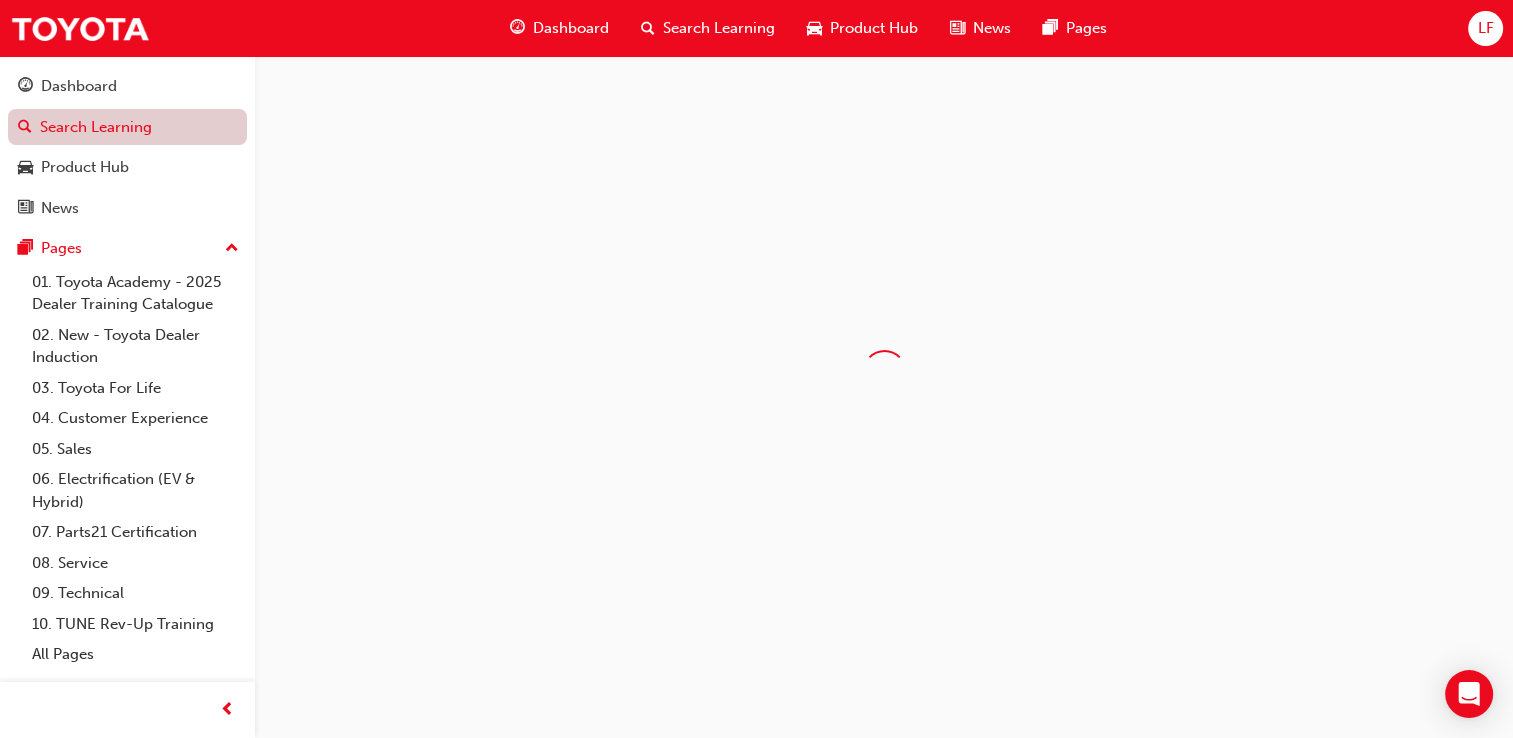 scroll, scrollTop: 0, scrollLeft: 0, axis: both 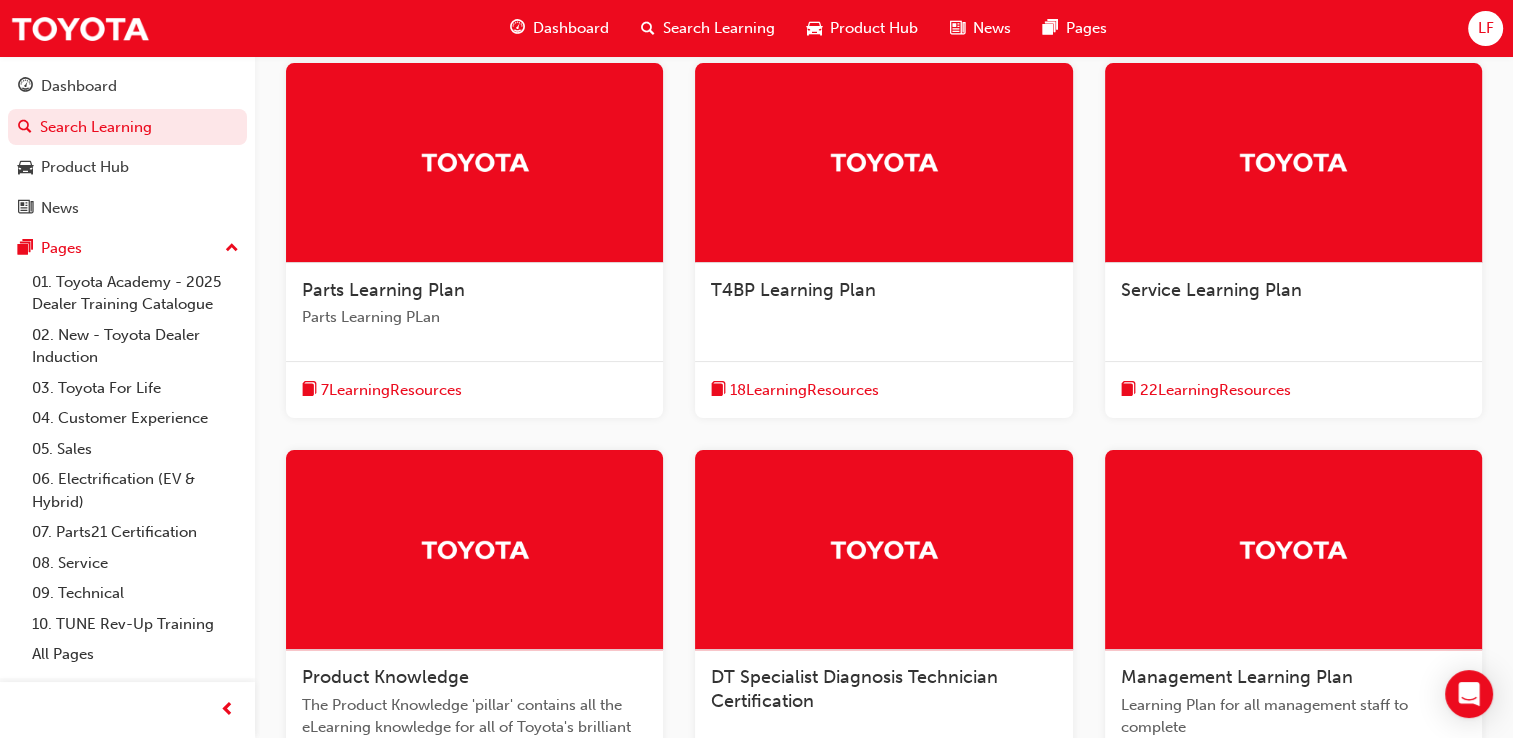 click on "Service Learning Plan" at bounding box center (1293, 301) 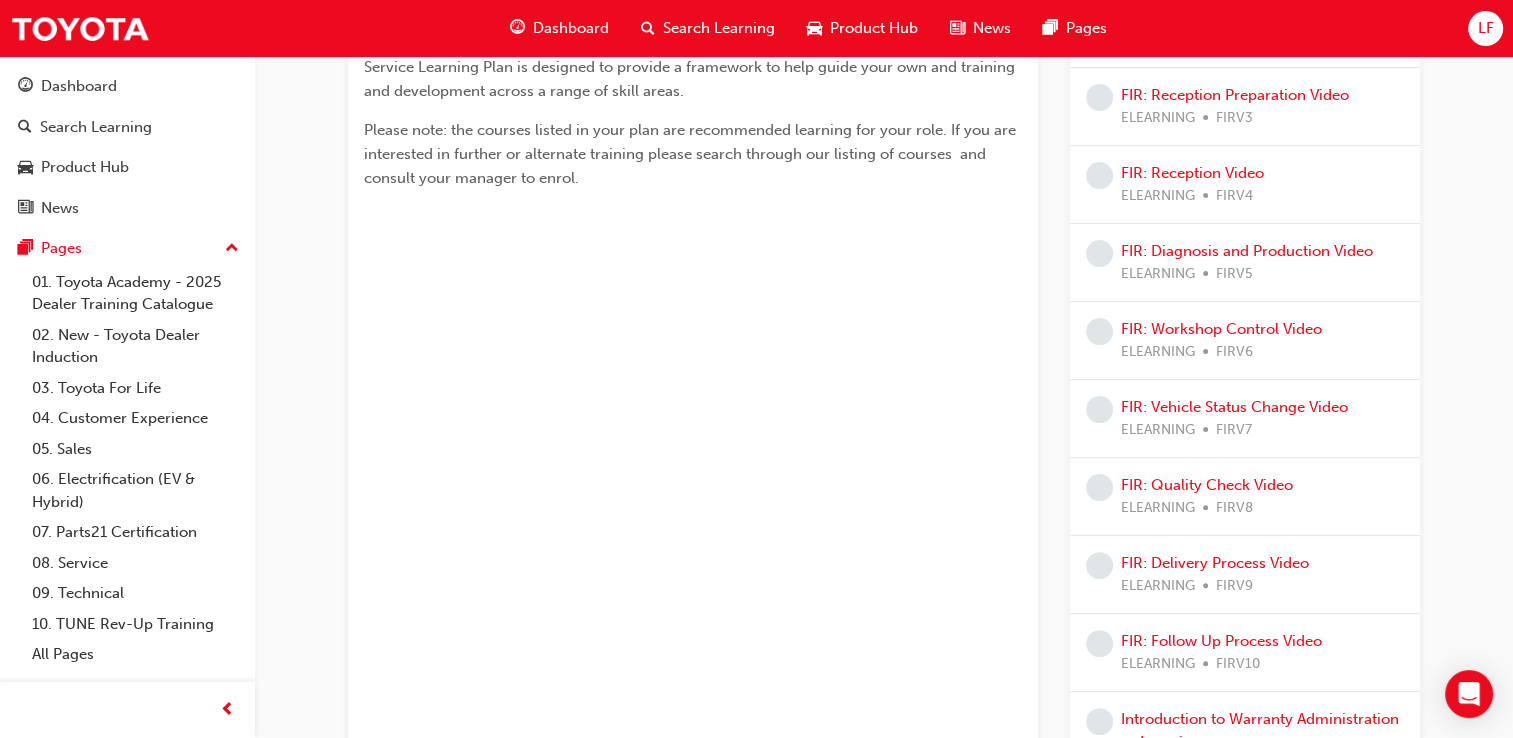 scroll, scrollTop: 200, scrollLeft: 0, axis: vertical 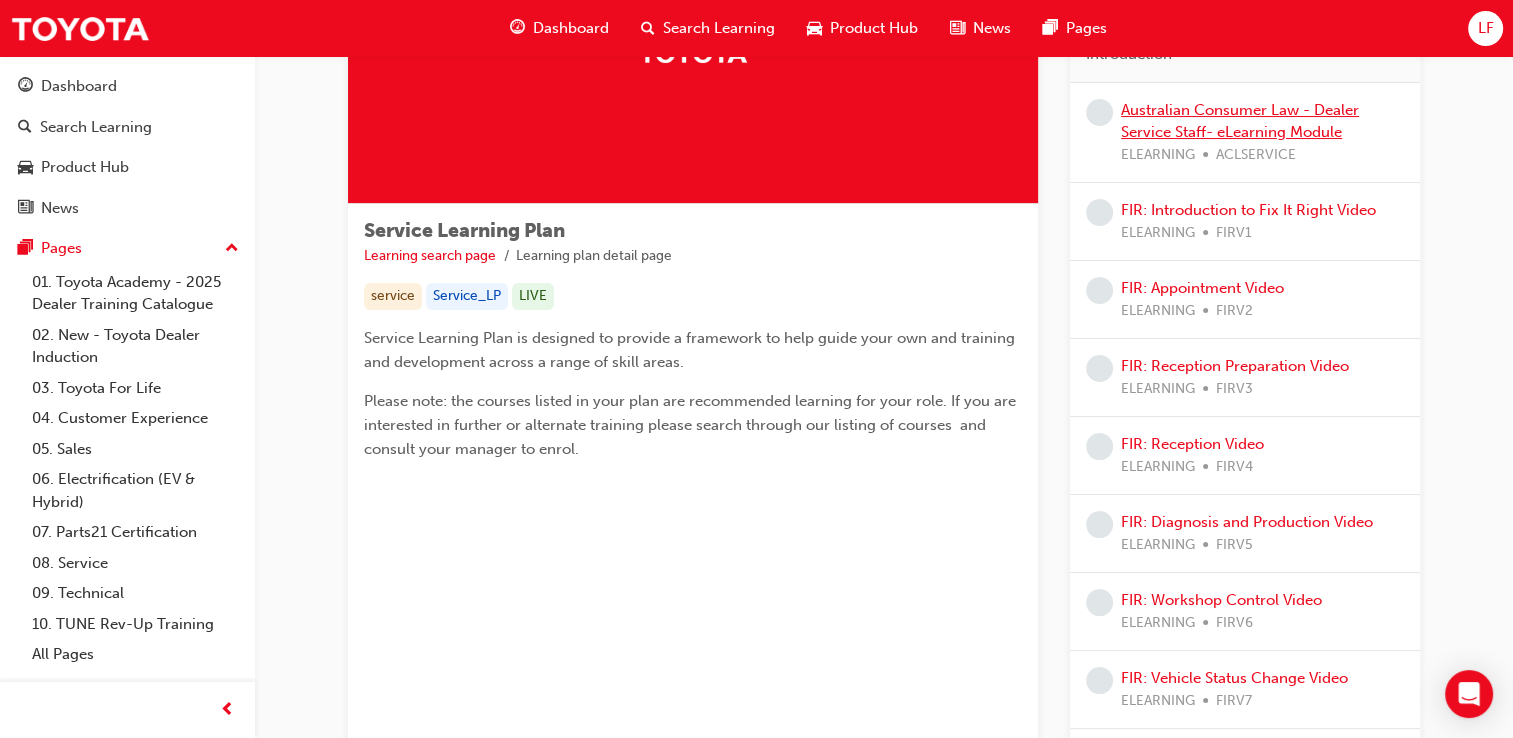 click on "Australian Consumer Law - Dealer Service Staff- eLearning Module" at bounding box center (1240, 121) 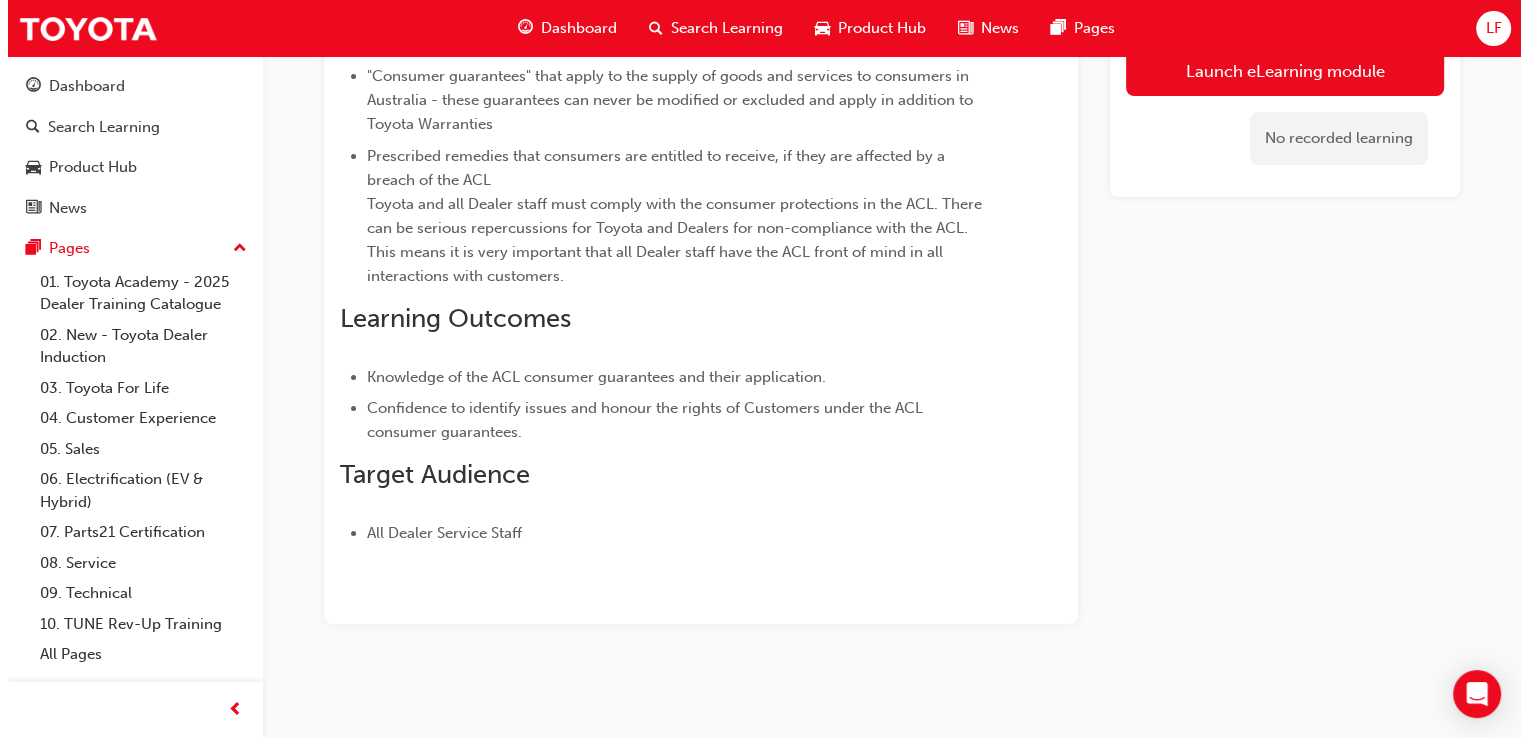 scroll, scrollTop: 0, scrollLeft: 0, axis: both 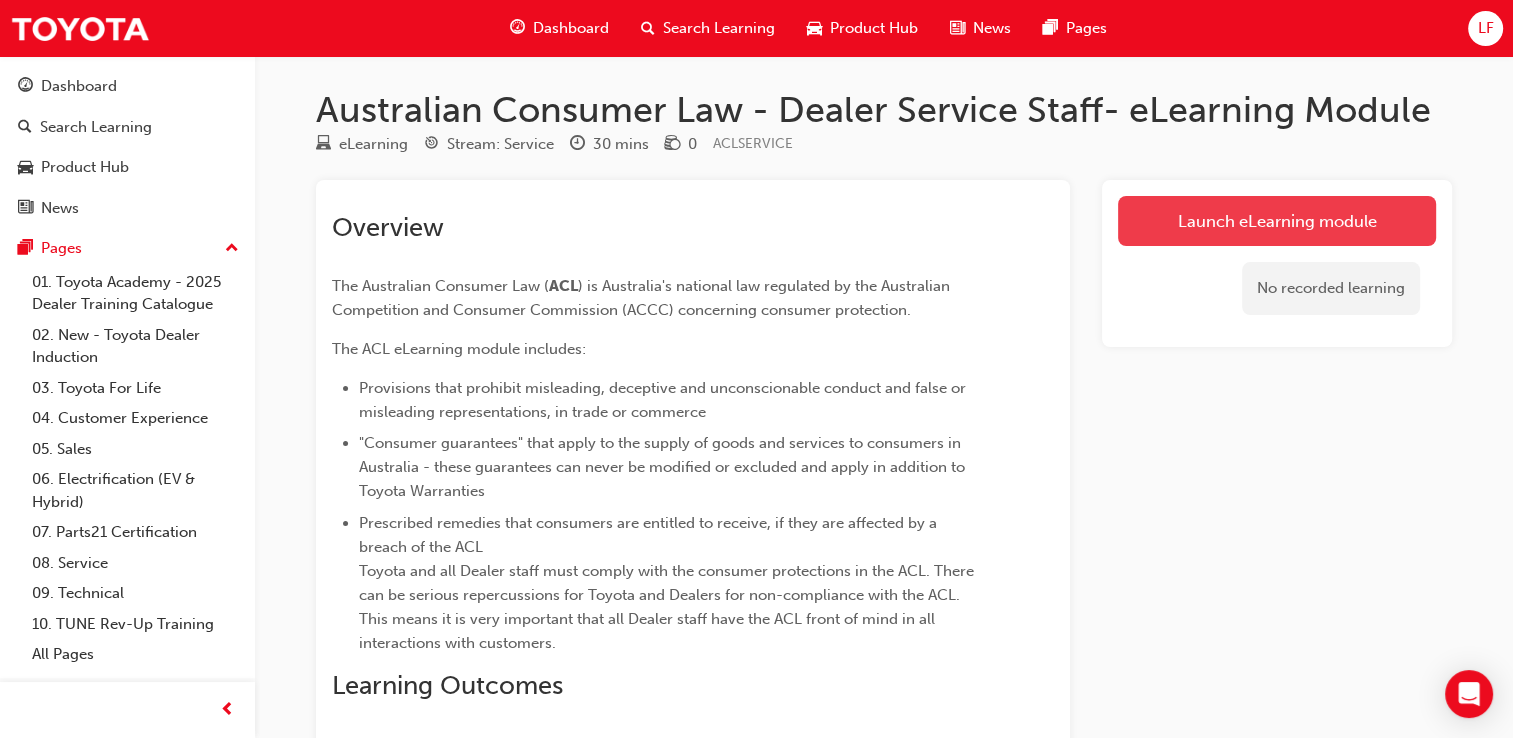 click on "Launch eLearning module" at bounding box center (1277, 221) 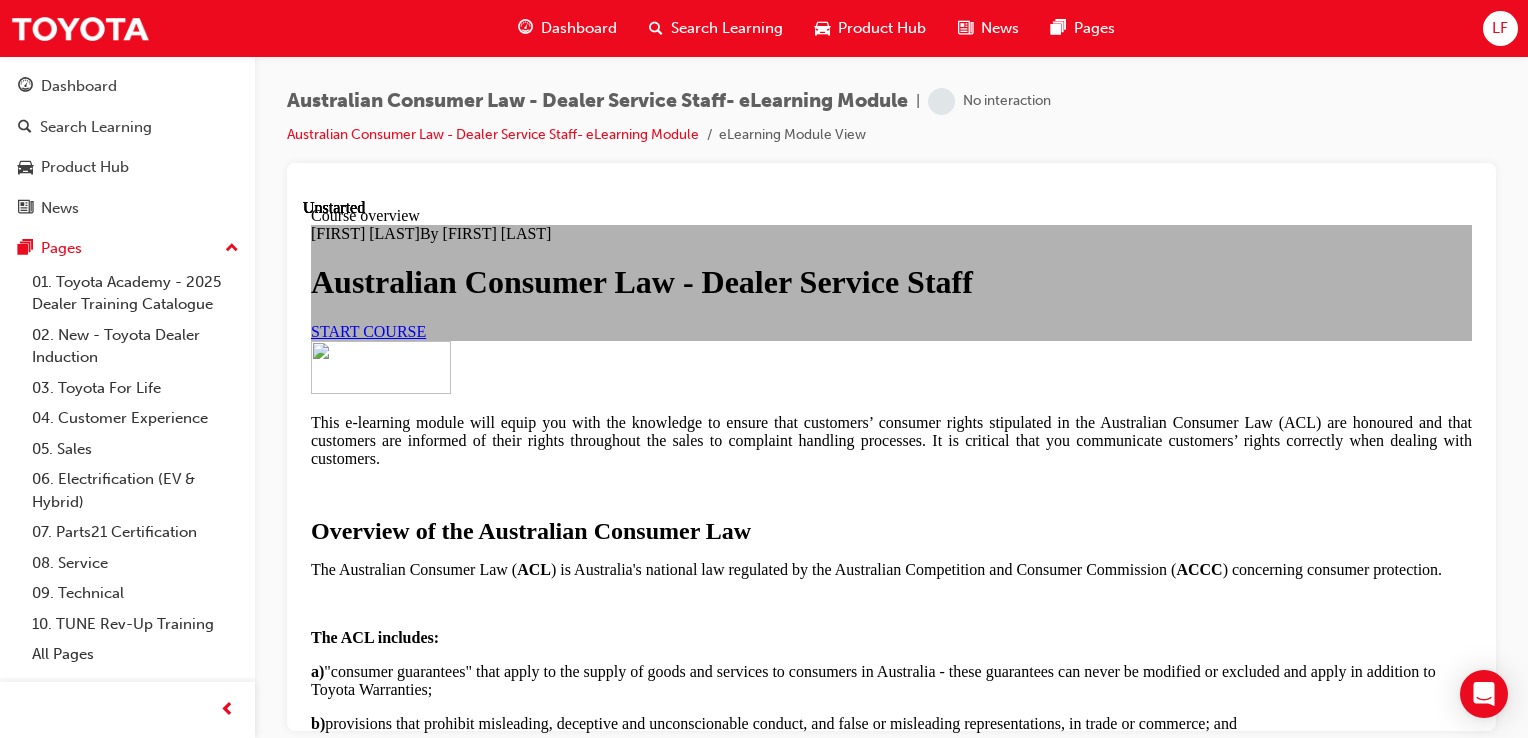 scroll, scrollTop: 0, scrollLeft: 0, axis: both 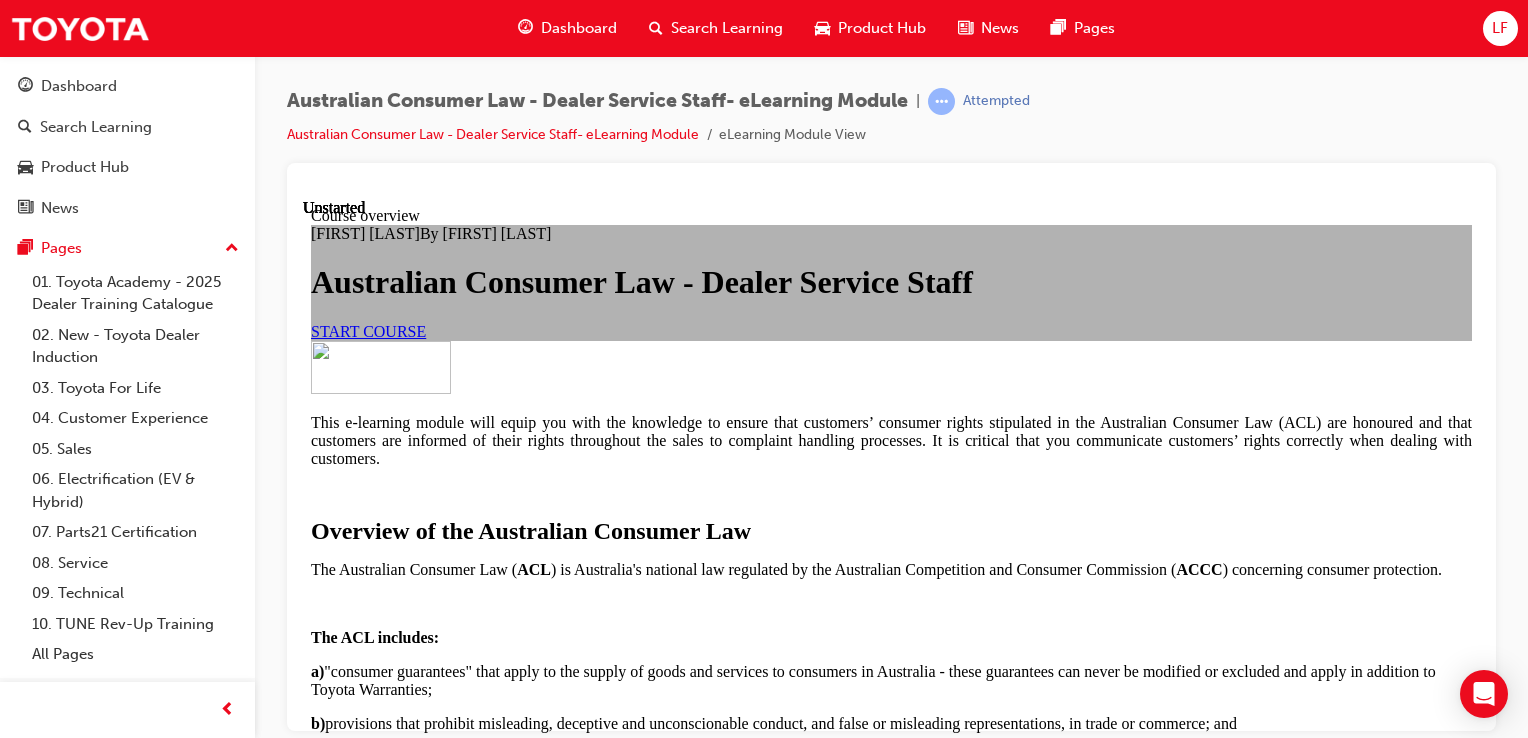 click on "START COURSE" at bounding box center (891, 331) 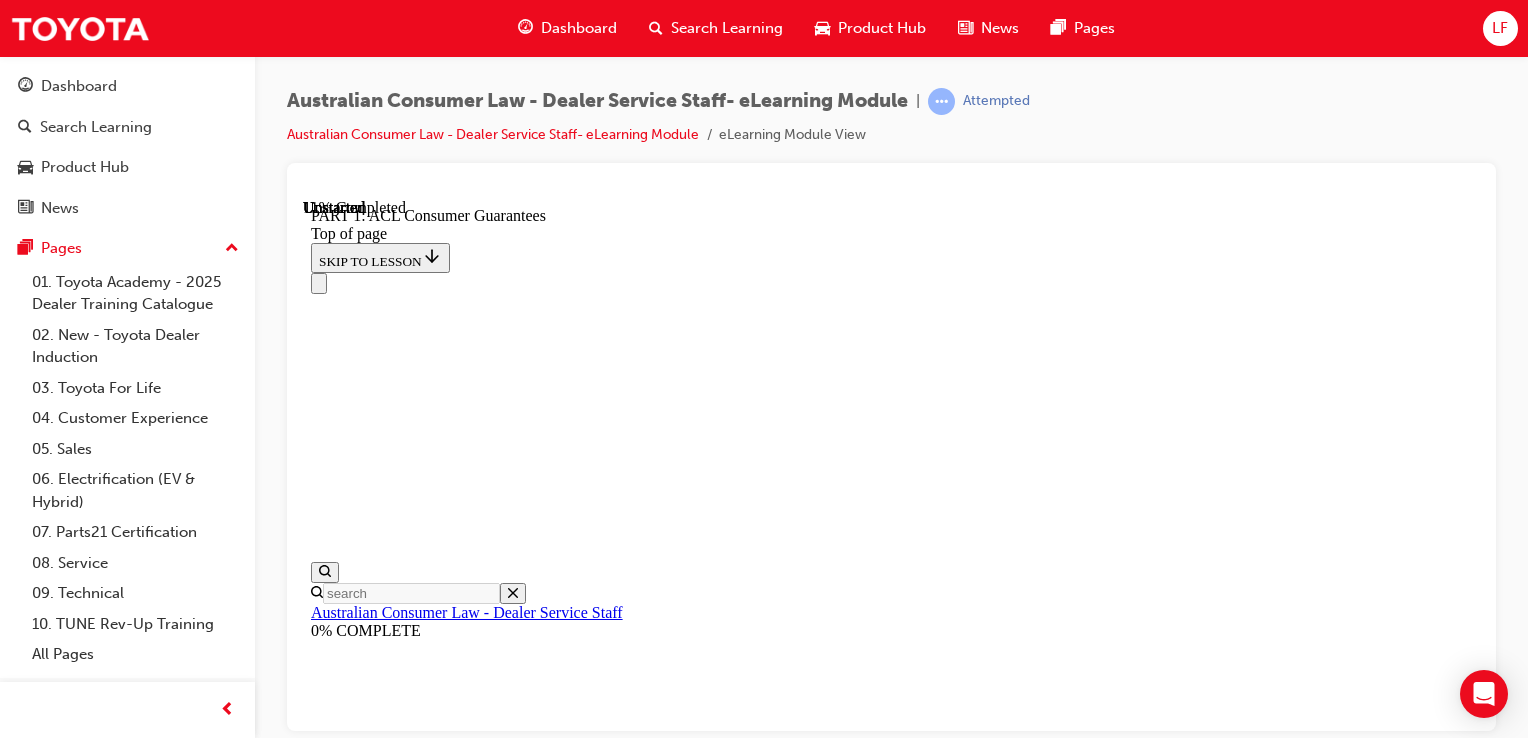 scroll, scrollTop: 3062, scrollLeft: 0, axis: vertical 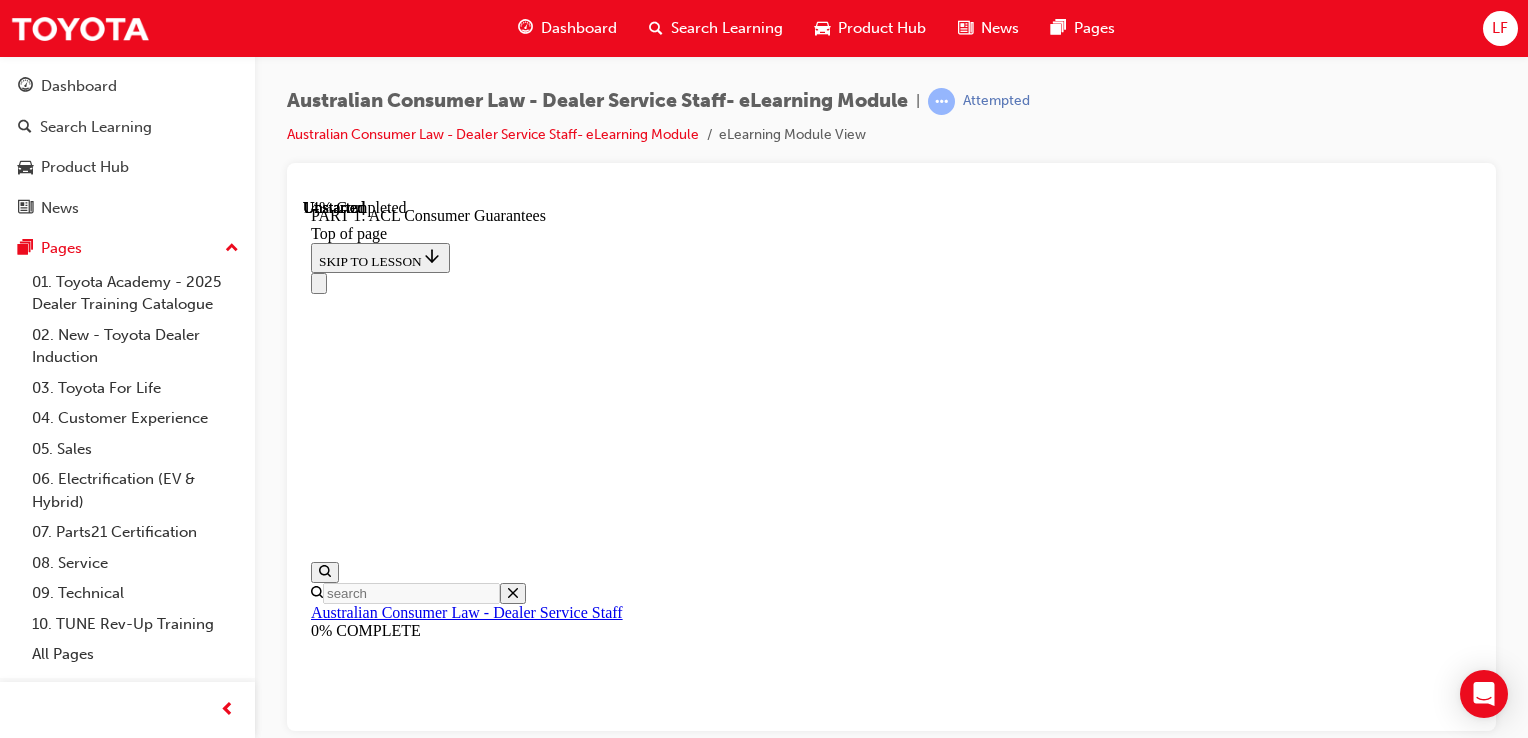 click on "START OVER" at bounding box center (891, 9871) 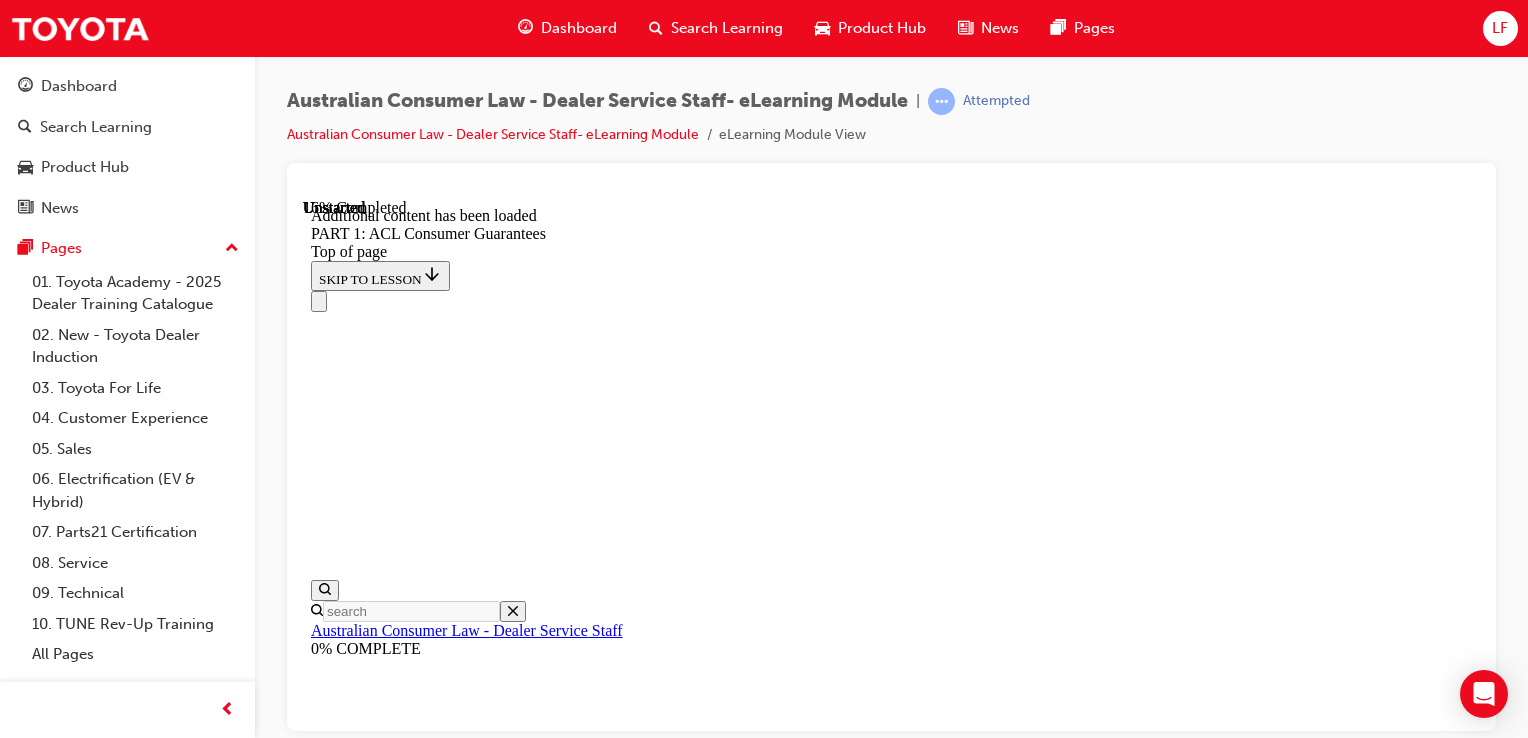scroll, scrollTop: 4209, scrollLeft: 0, axis: vertical 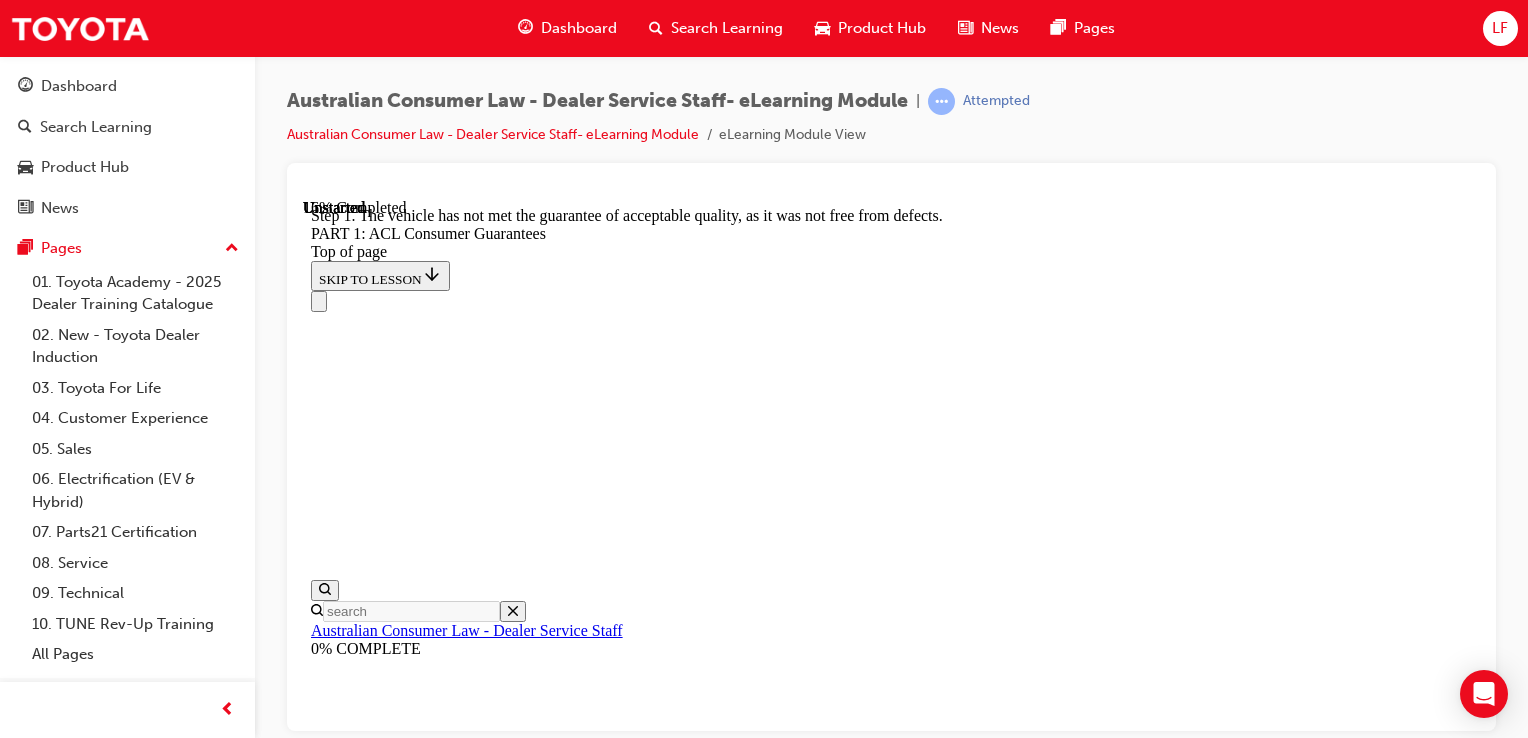 click at bounding box center [335, 10008] 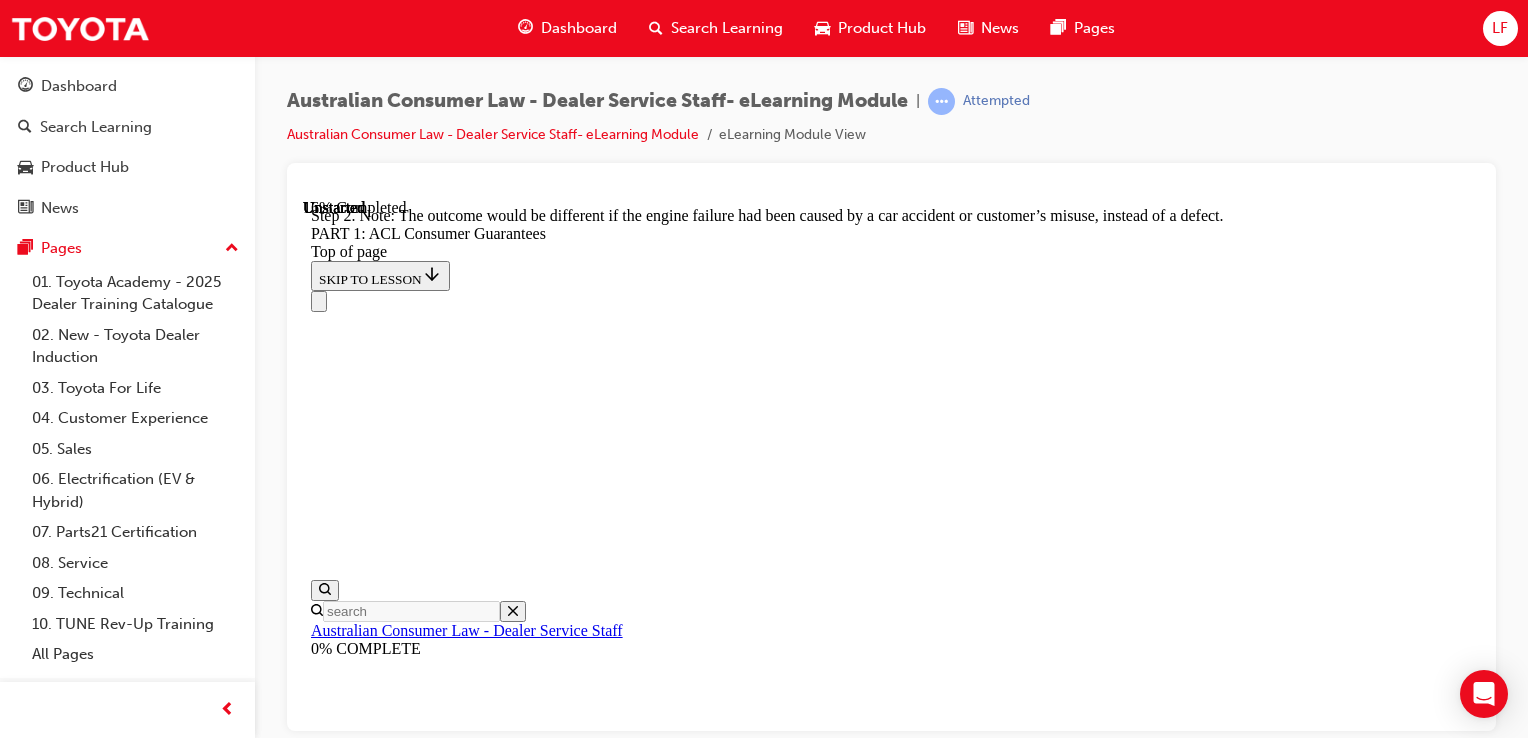 click at bounding box center (335, 10008) 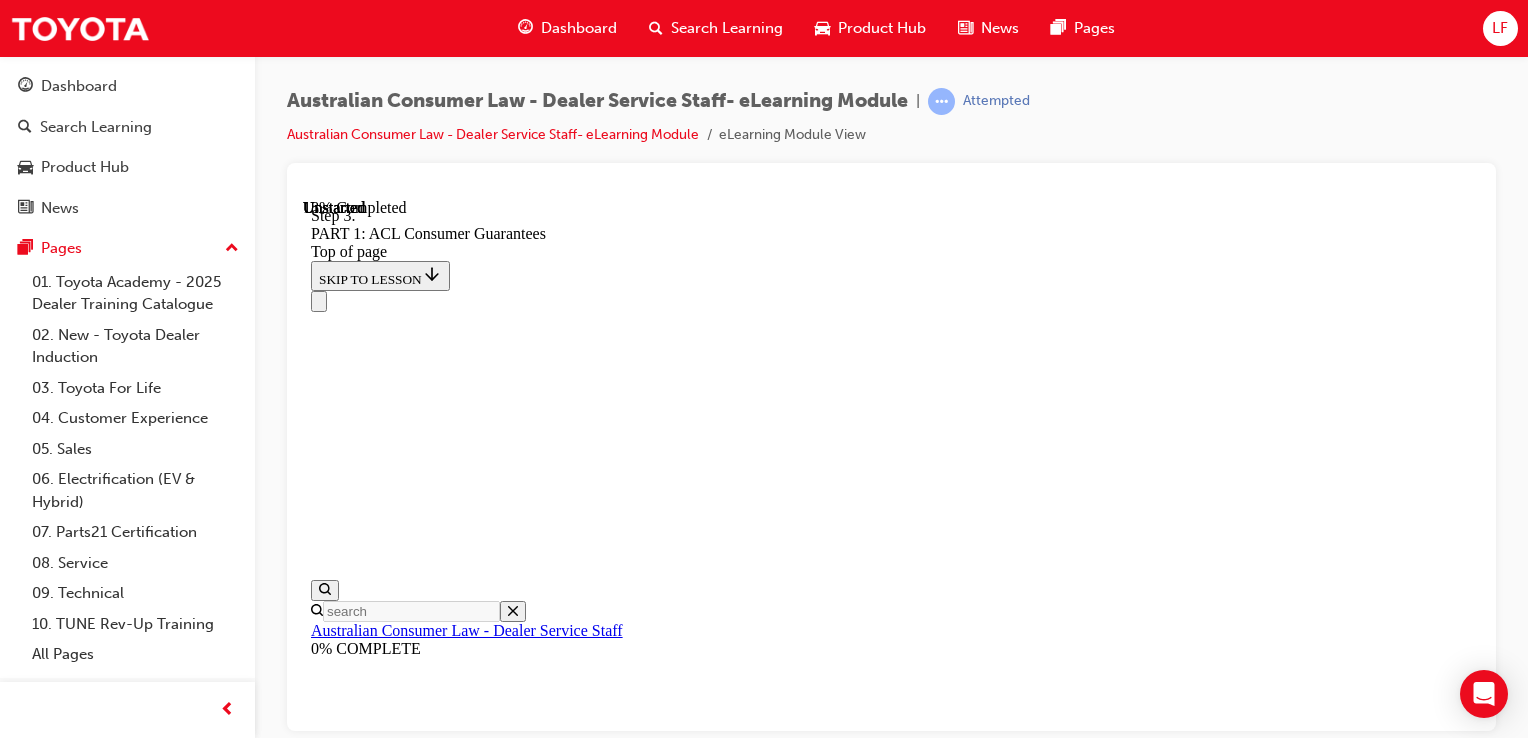 scroll, scrollTop: 3948, scrollLeft: 0, axis: vertical 